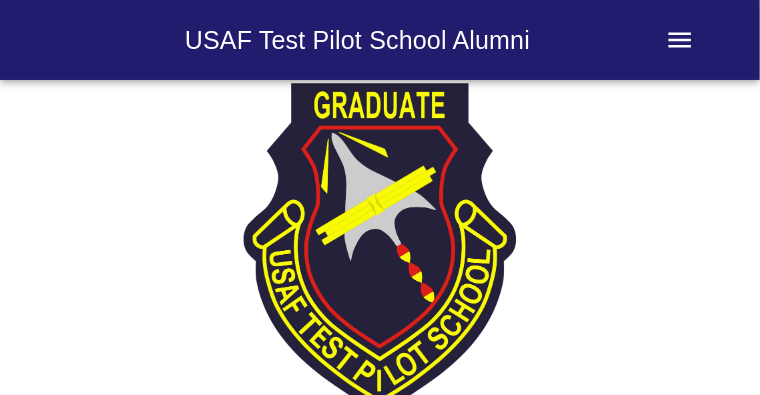 scroll, scrollTop: 700, scrollLeft: 0, axis: vertical 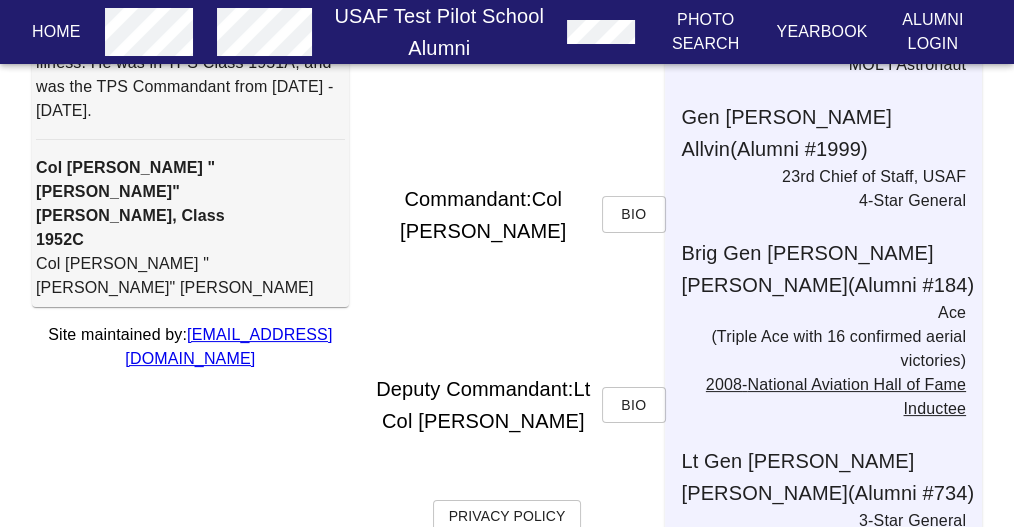 click on "Bio" at bounding box center [634, 214] 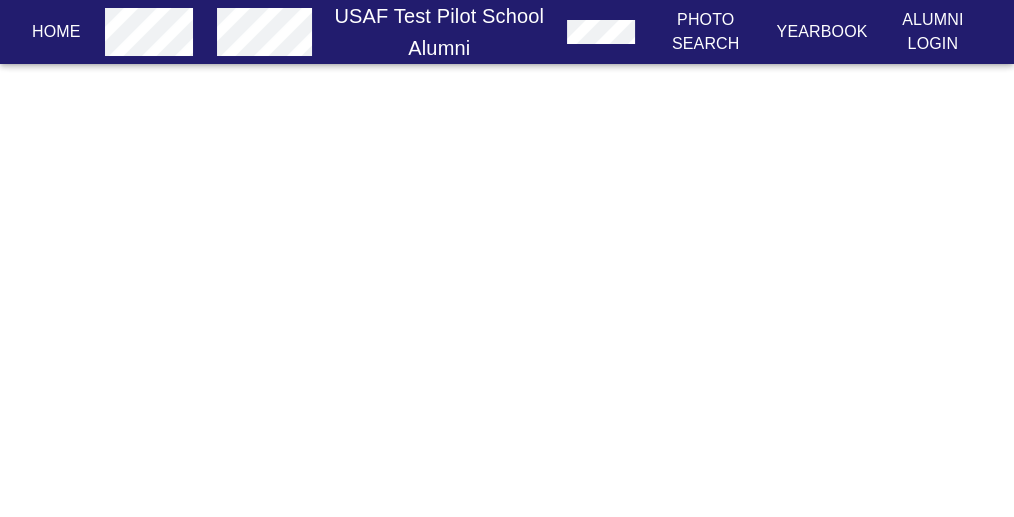 scroll, scrollTop: 2920, scrollLeft: 0, axis: vertical 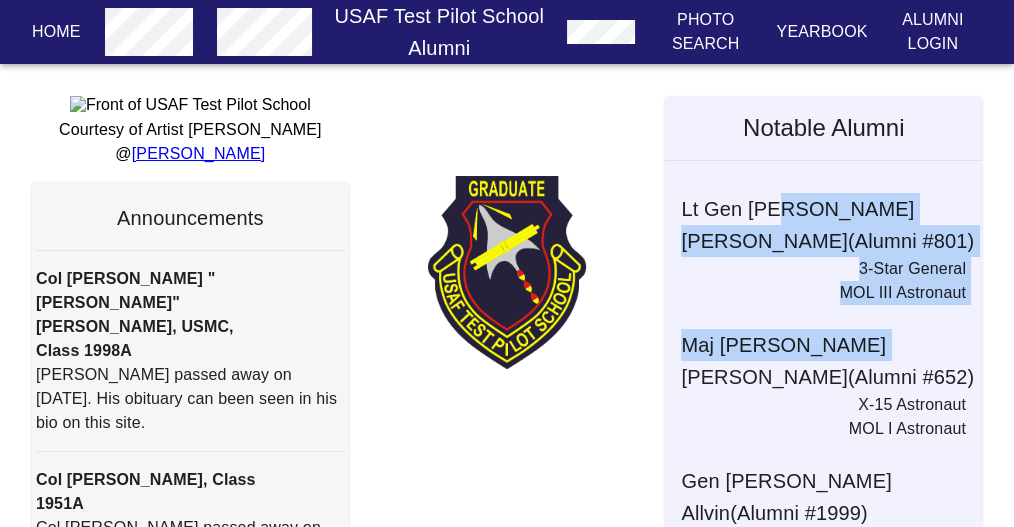 drag, startPoint x: 779, startPoint y: 211, endPoint x: 797, endPoint y: 344, distance: 134.21252 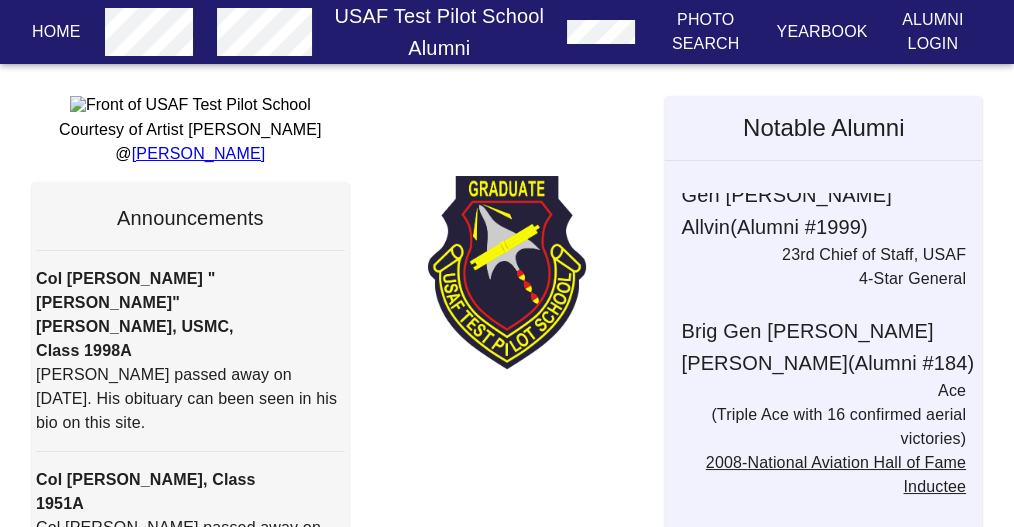scroll, scrollTop: 266, scrollLeft: 0, axis: vertical 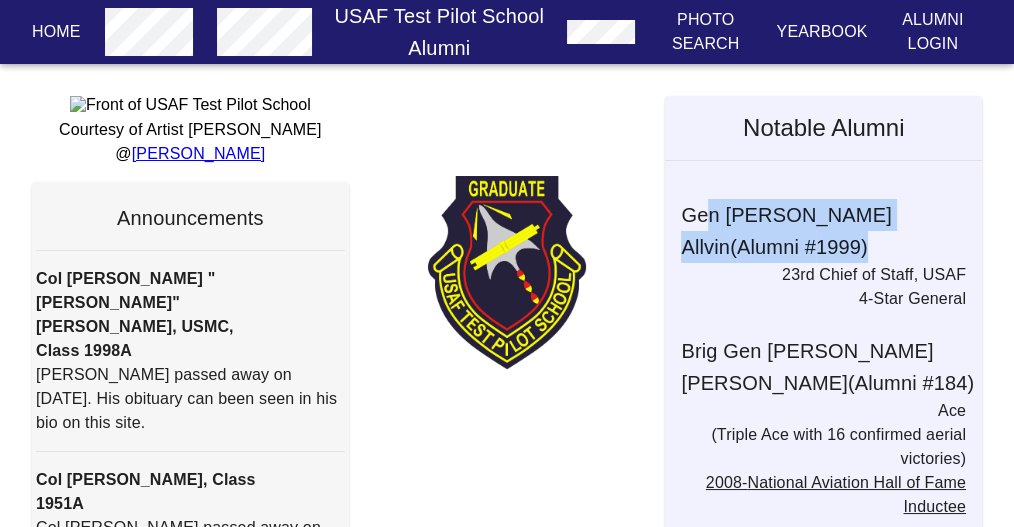drag, startPoint x: 707, startPoint y: 215, endPoint x: 828, endPoint y: 262, distance: 129.80756 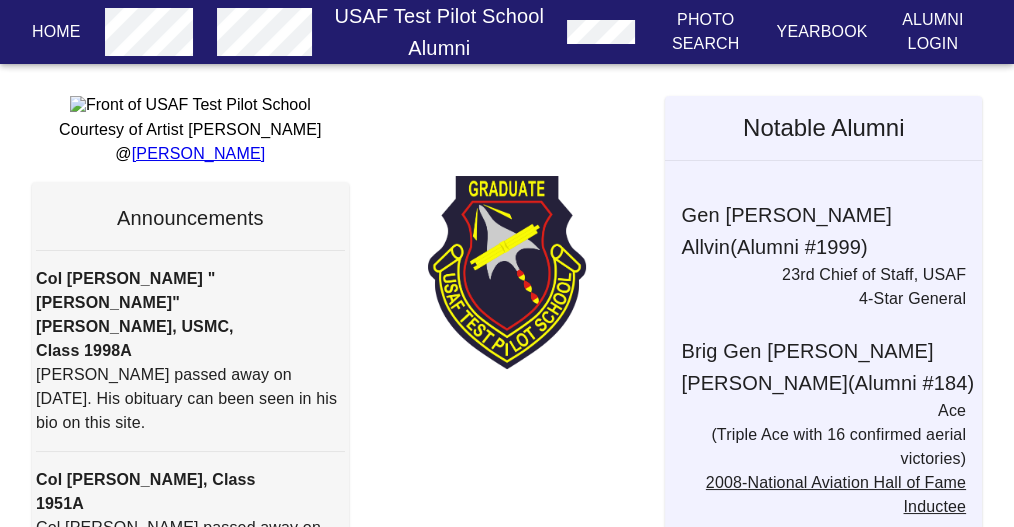 click on "4-Star General" at bounding box center [815, 299] 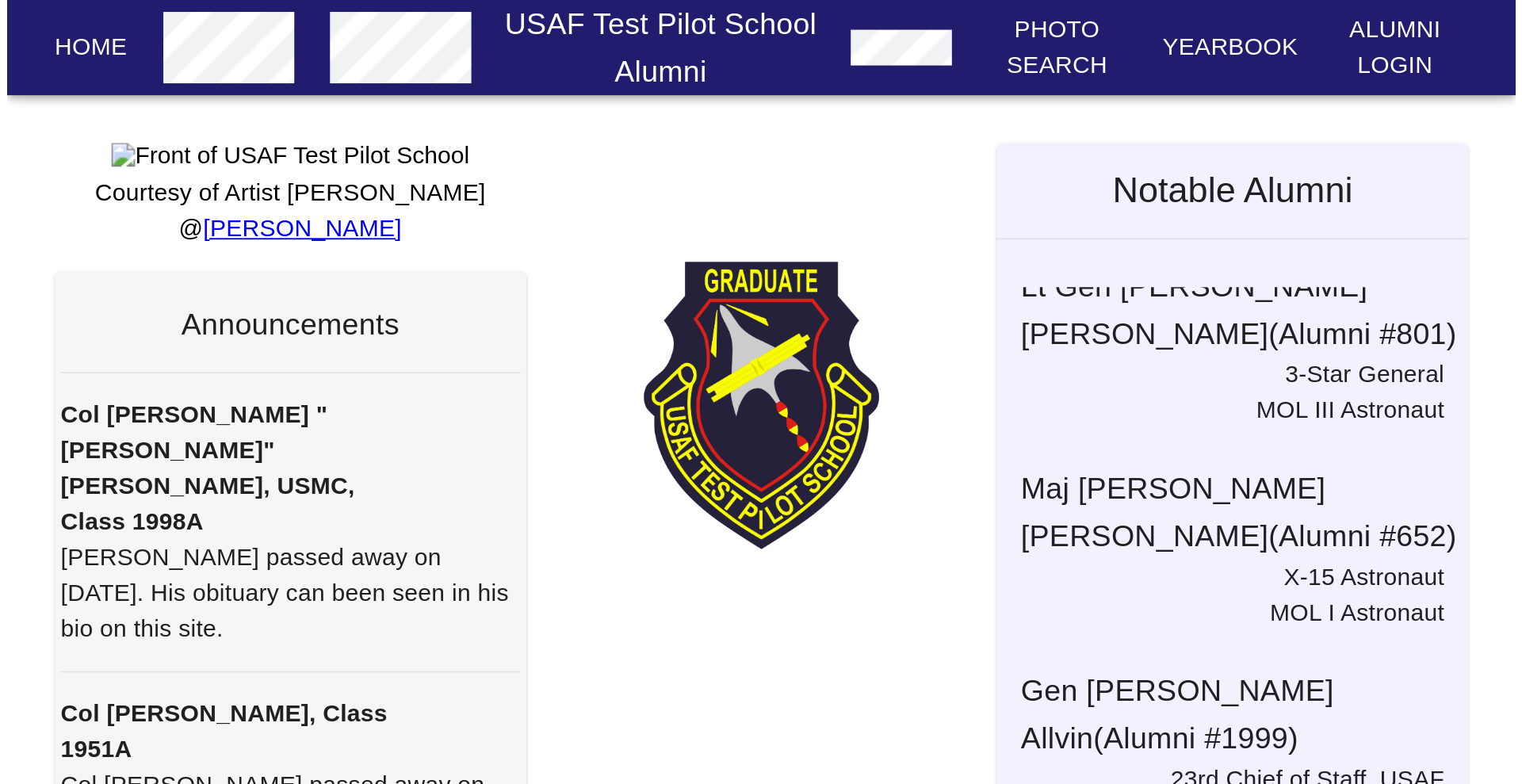 scroll, scrollTop: 0, scrollLeft: 0, axis: both 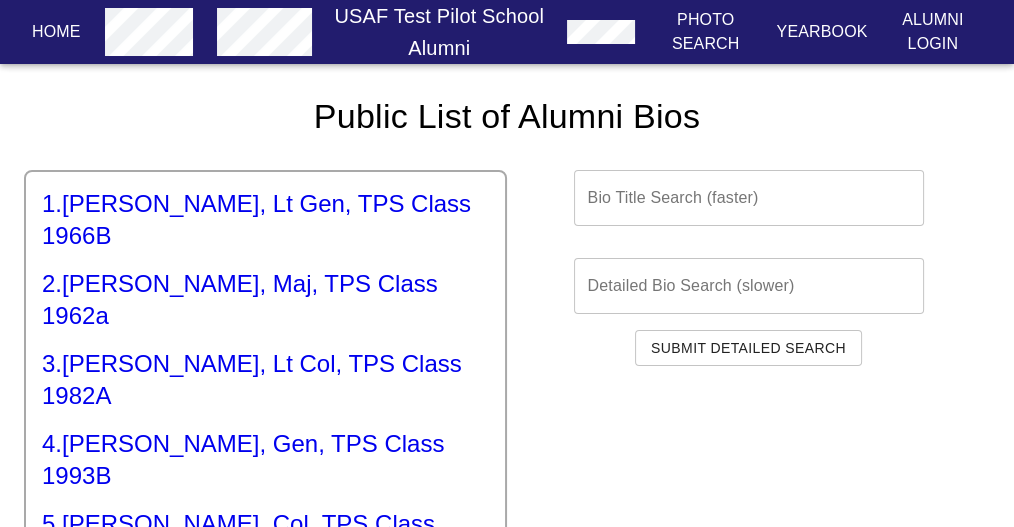 type 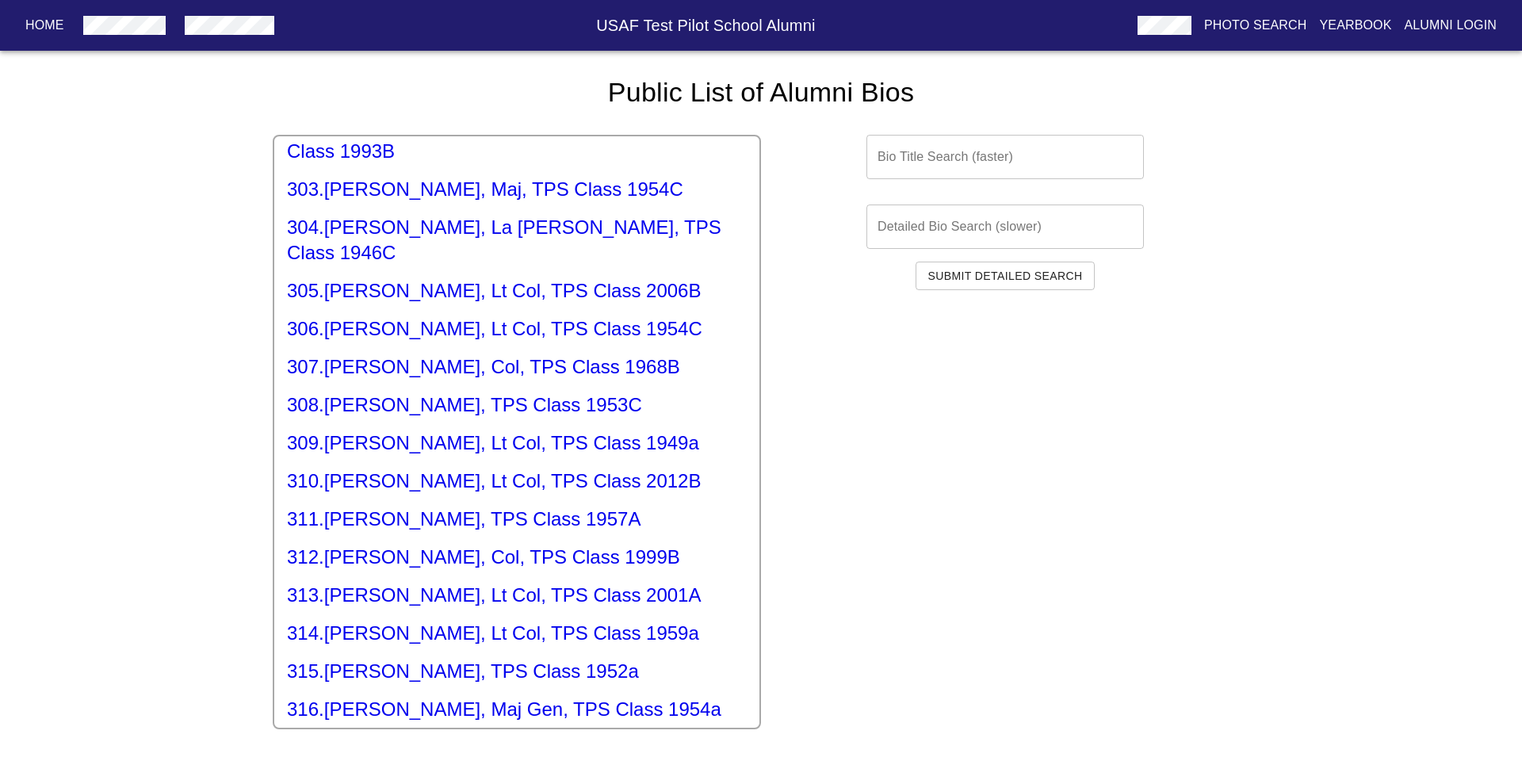 scroll, scrollTop: 11921, scrollLeft: 0, axis: vertical 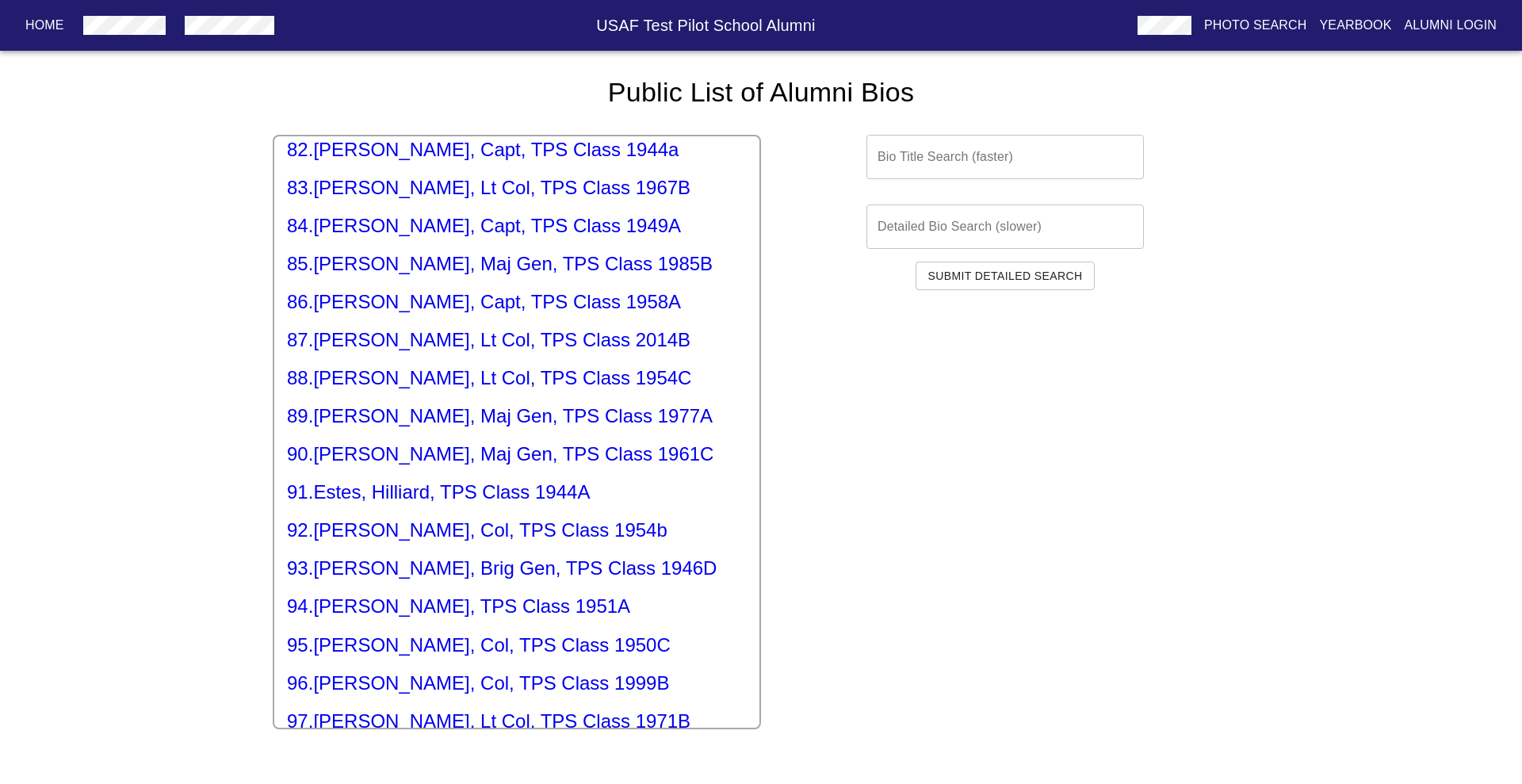 click on "87 .  [PERSON_NAME], Lt Col, TPS Class 2014B" at bounding box center [517, 340] 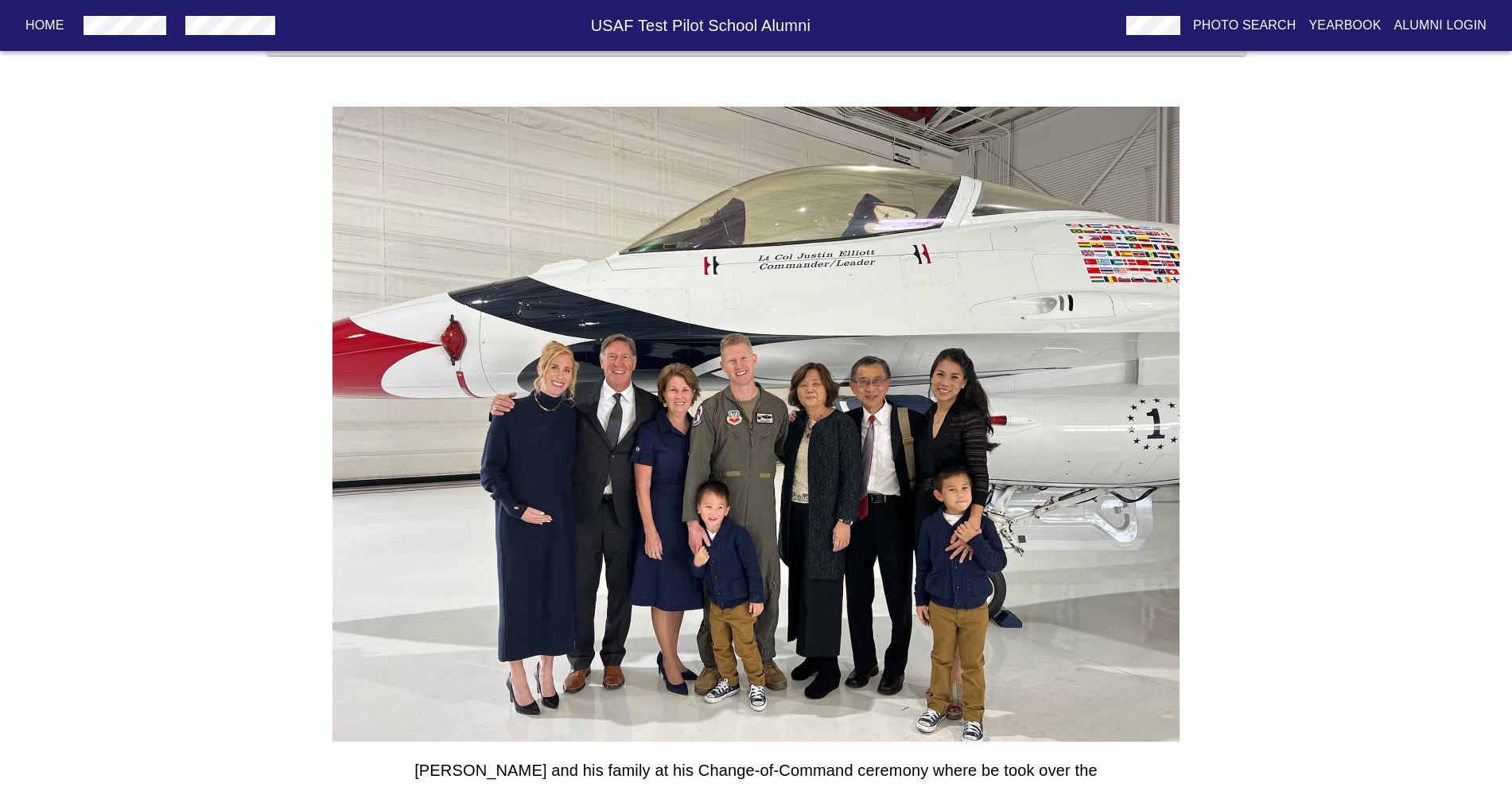 scroll, scrollTop: 165, scrollLeft: 0, axis: vertical 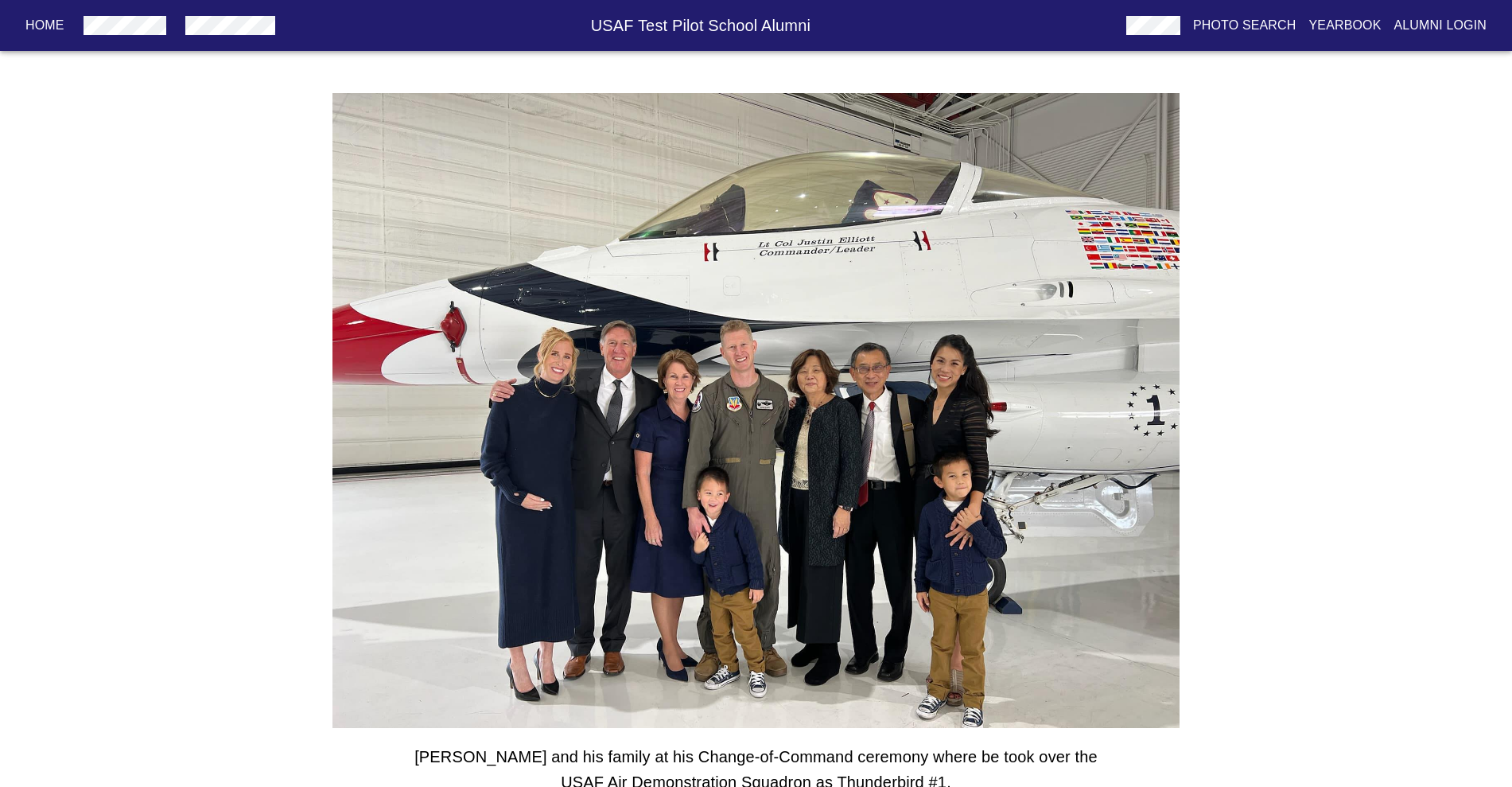 click on "[PERSON_NAME] and his family at his Change-of-Command ceremony where be took over the USAF Air Demonstration Squadron as Thunderbird #1." at bounding box center (756, 438) 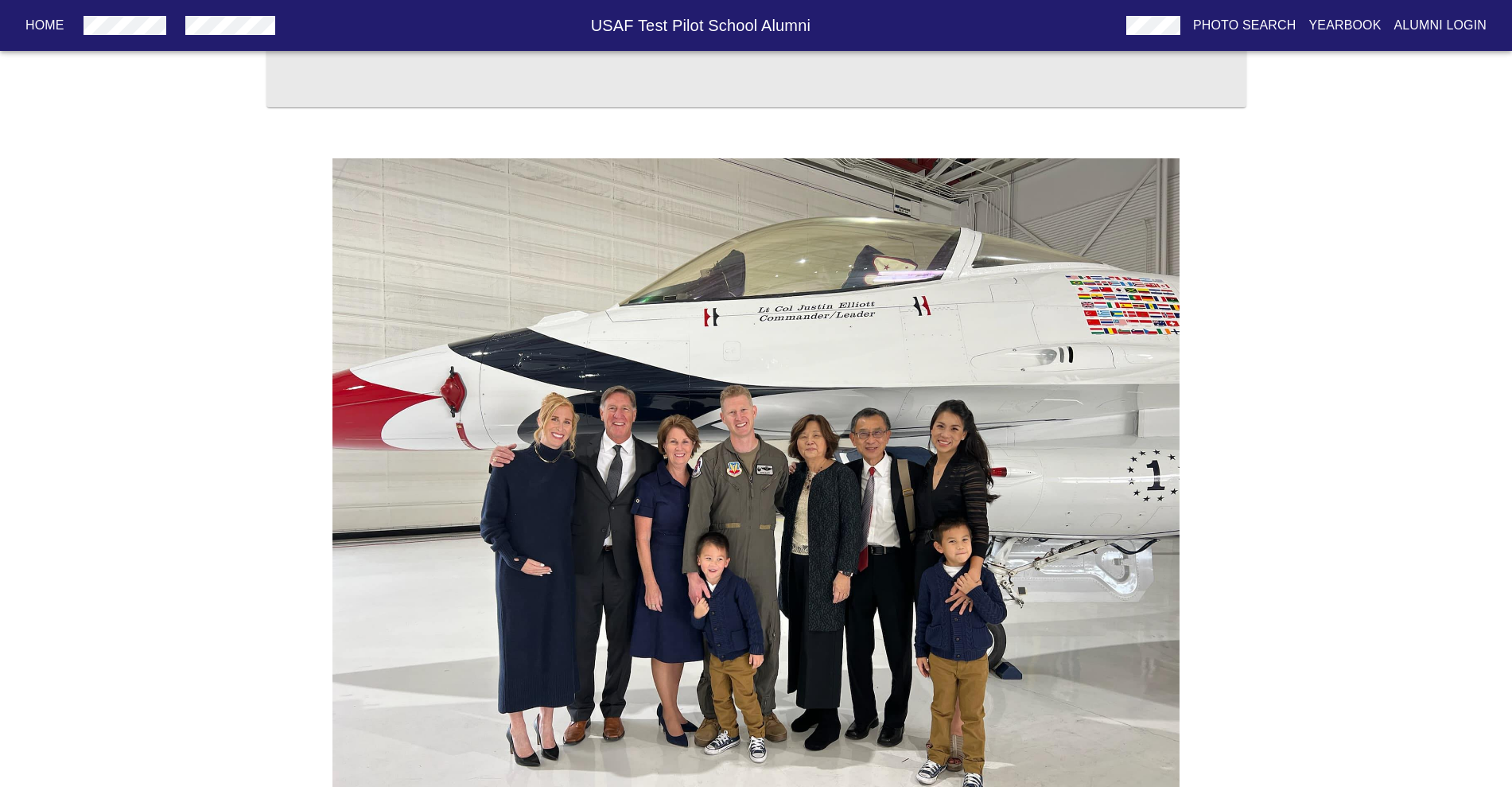 scroll, scrollTop: 0, scrollLeft: 0, axis: both 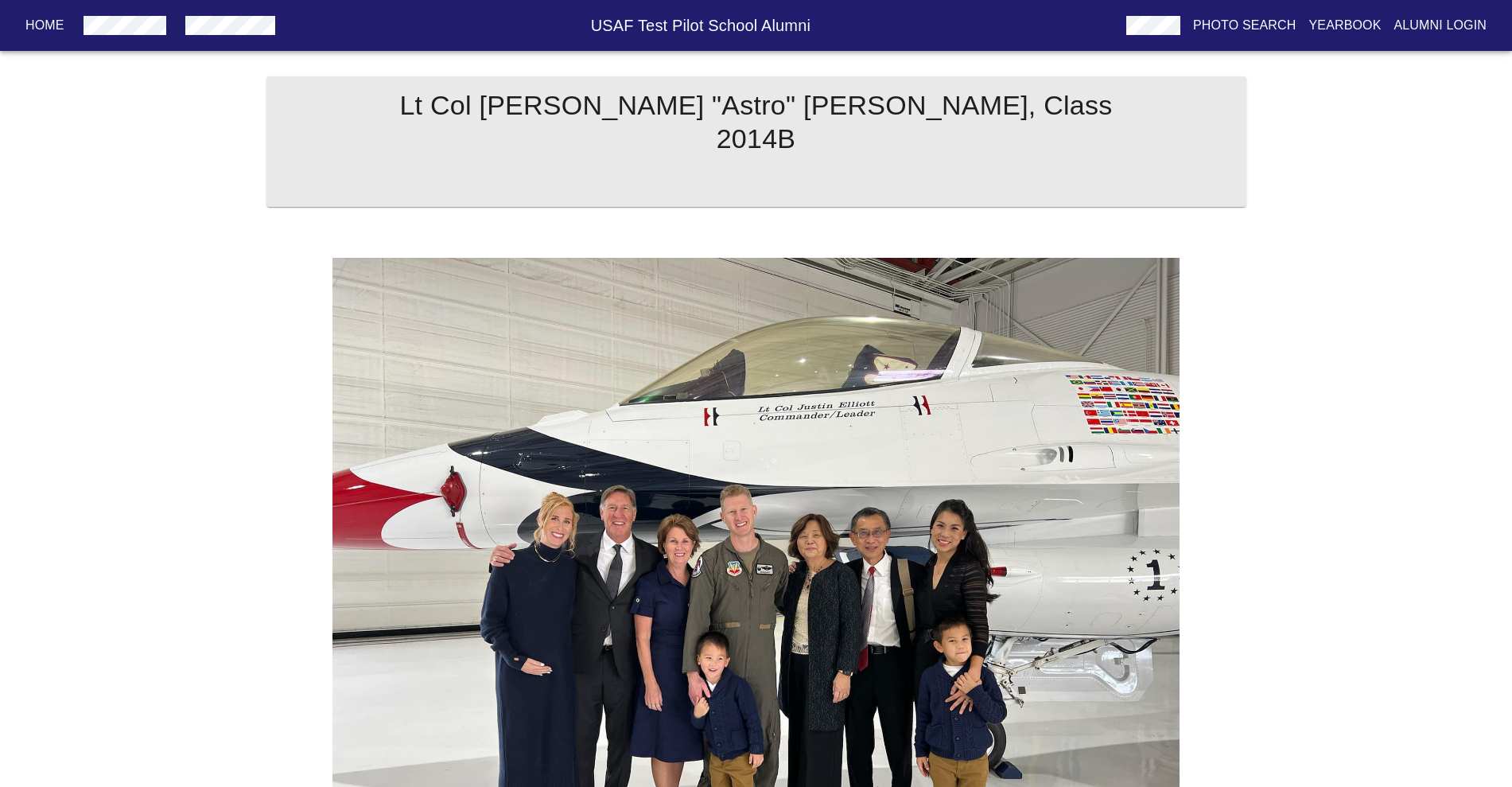 click at bounding box center [1153, 25] 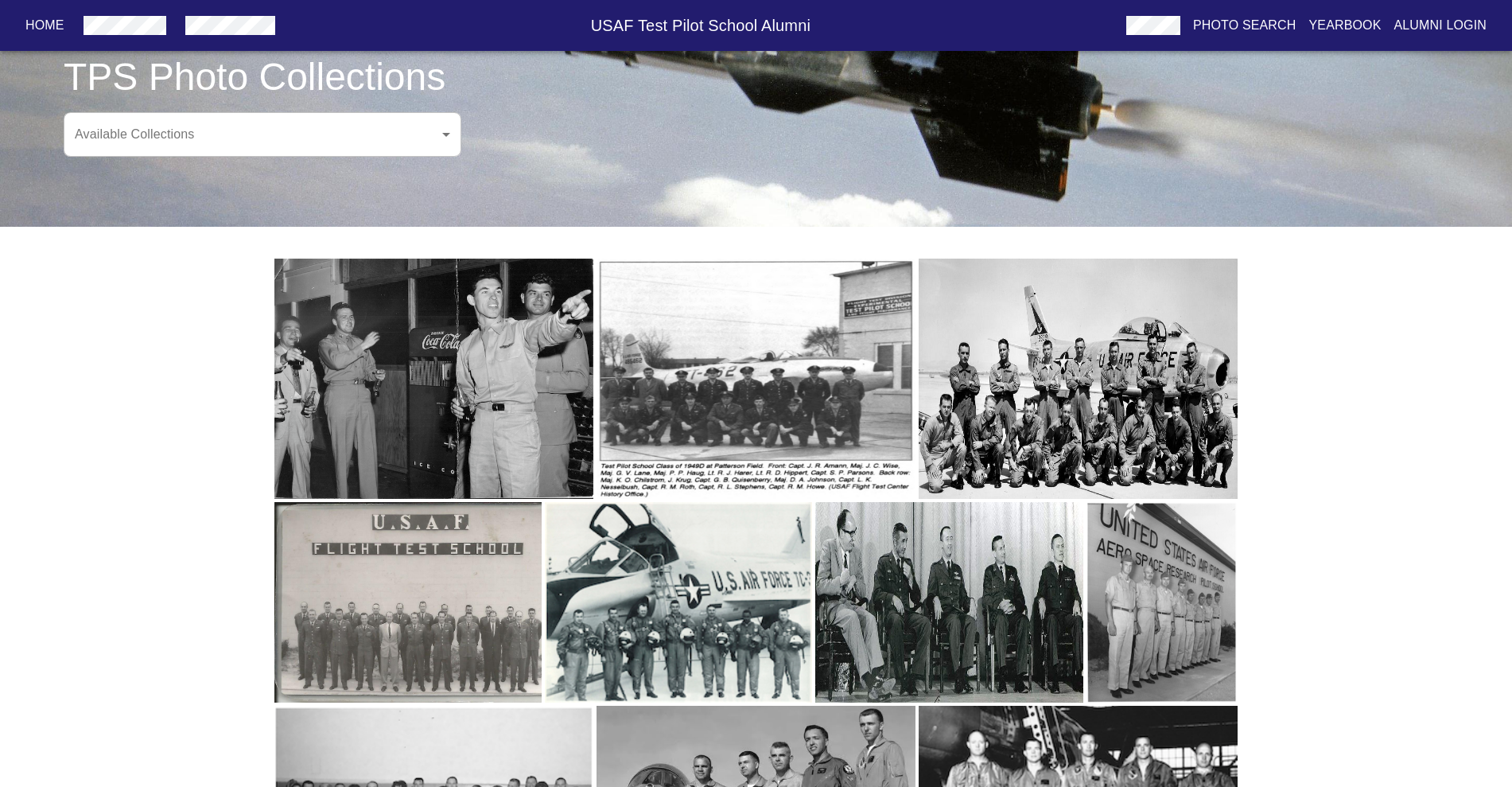 scroll, scrollTop: 0, scrollLeft: 0, axis: both 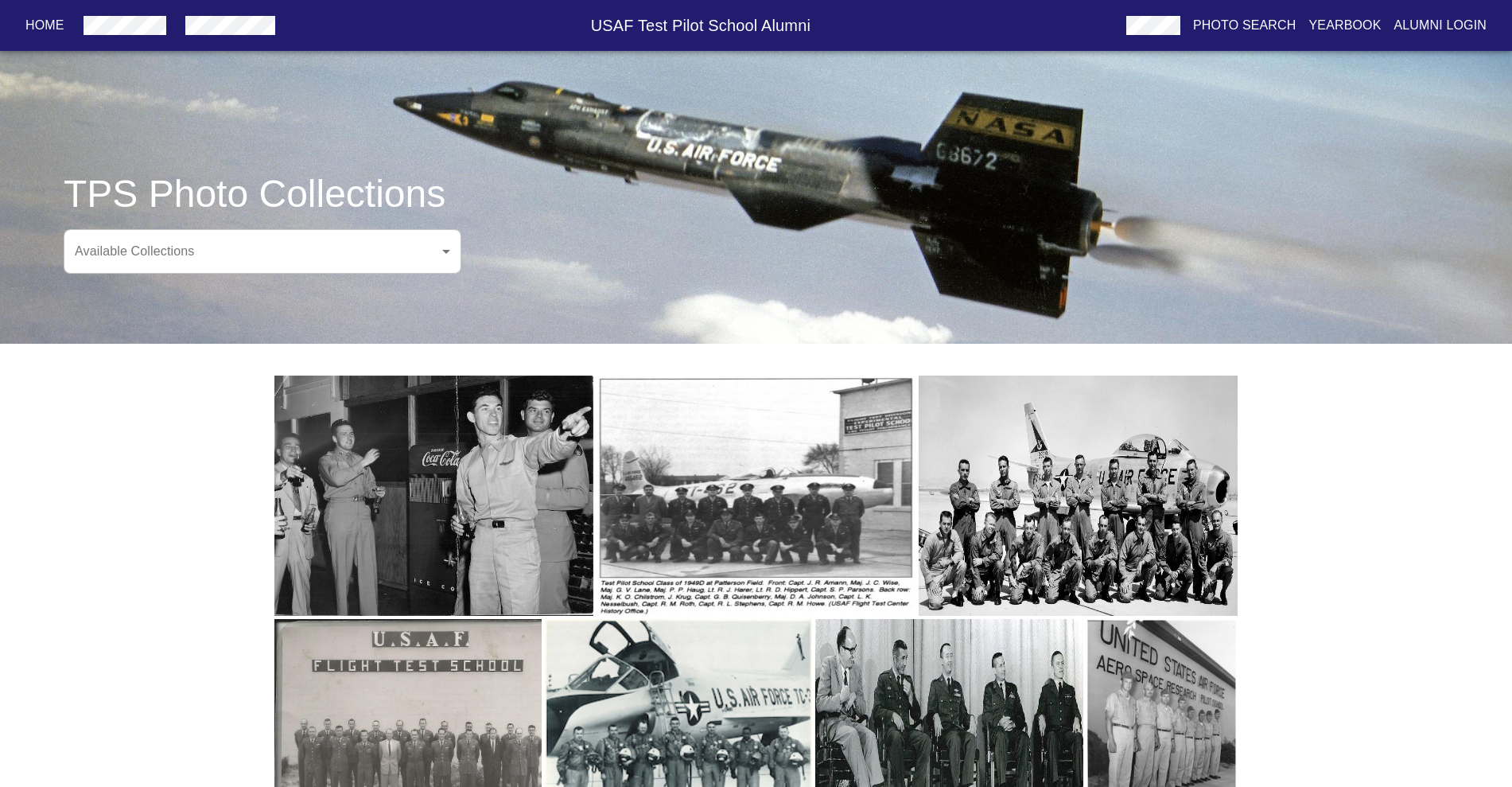 click on "Home USAF Test Pilot School Alumni Photo Search Yearbook Alumni Login TPS Photo Collections Available Collections ​ Available Collections Home Alumni Bios Class Pages Photos Yearbook Alumni Login" at bounding box center [756, 547] 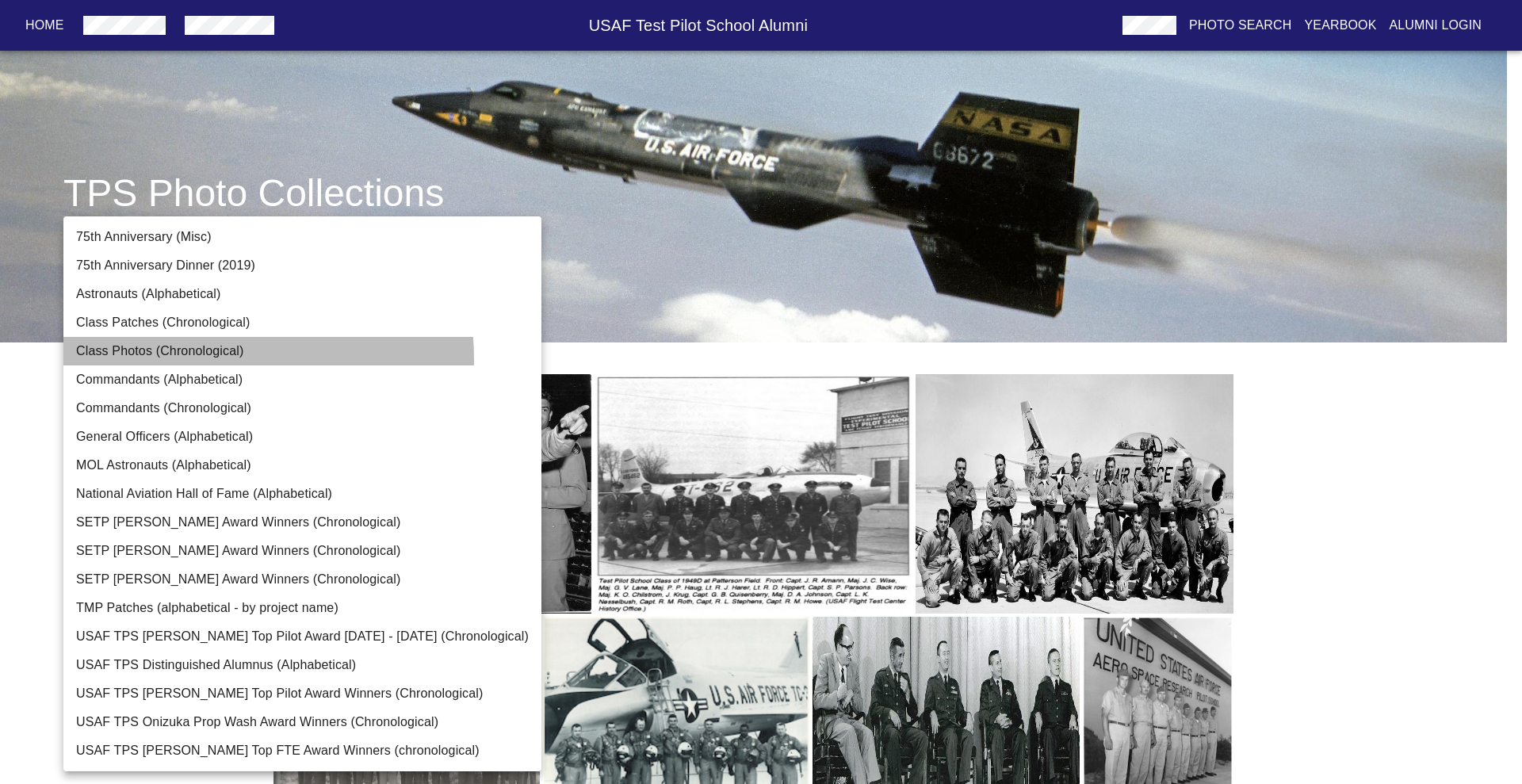 click on "Class Photos (Chronological)" at bounding box center (302, 351) 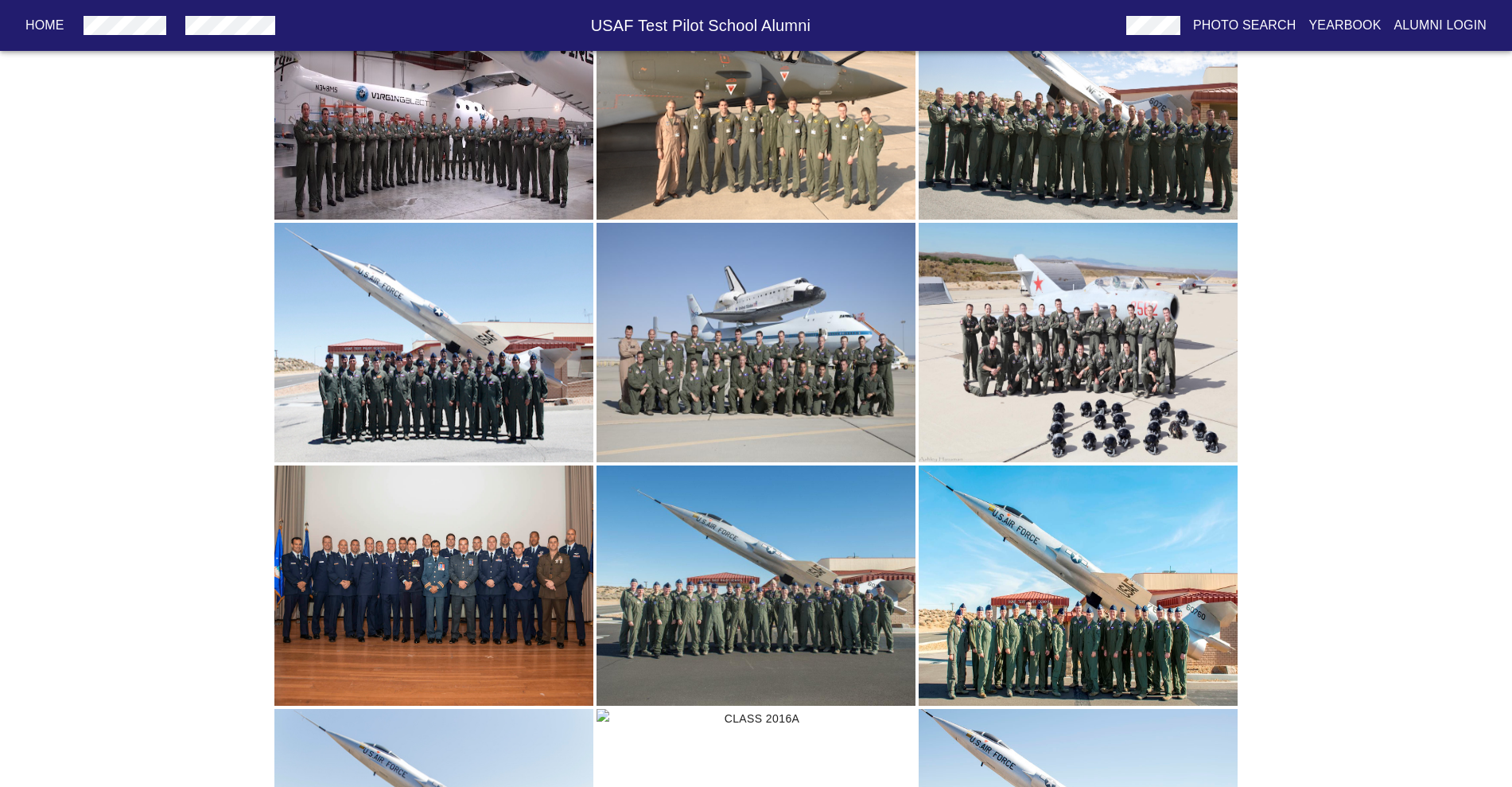 scroll, scrollTop: 3822, scrollLeft: 0, axis: vertical 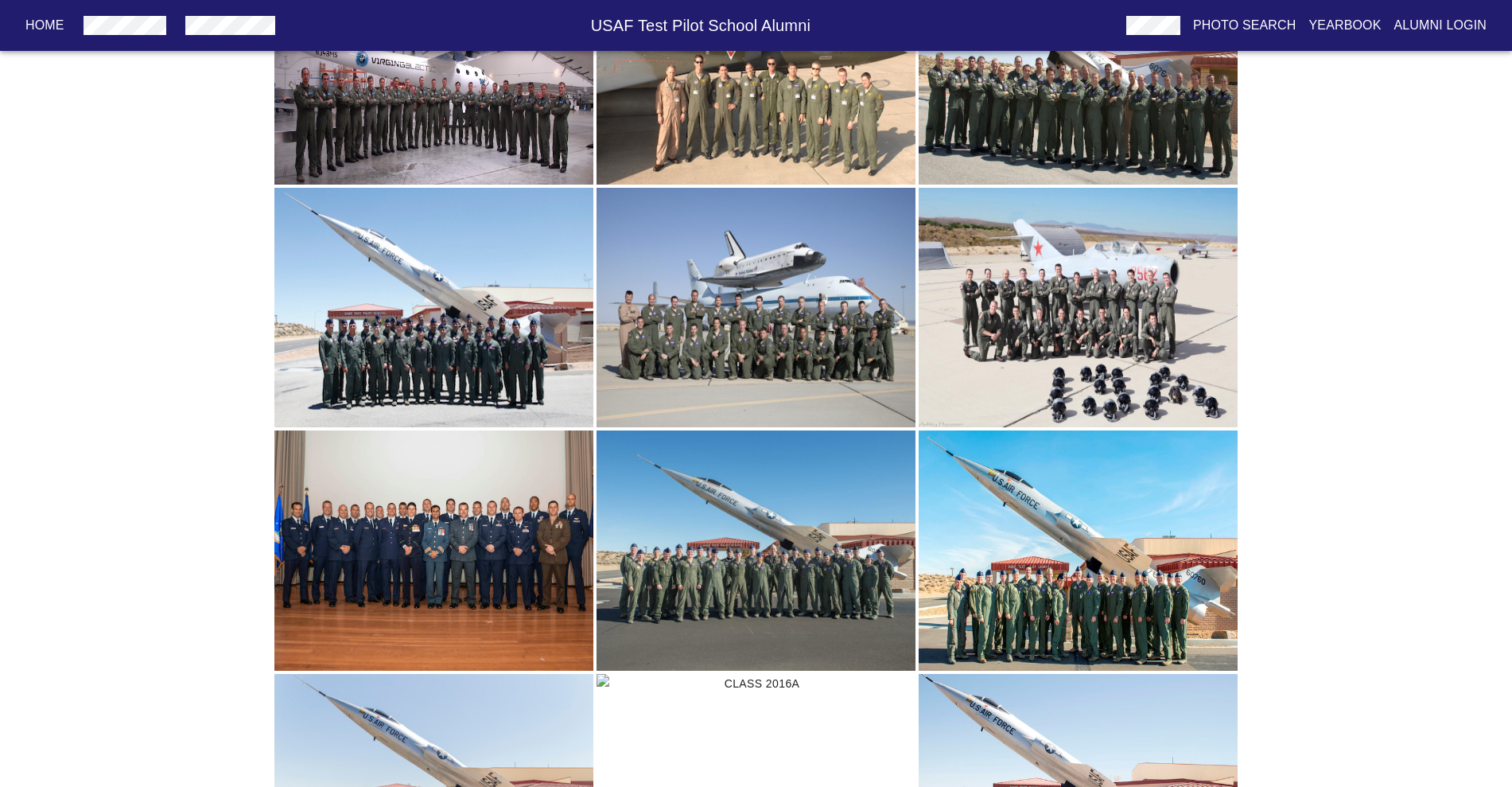 click at bounding box center [756, 551] 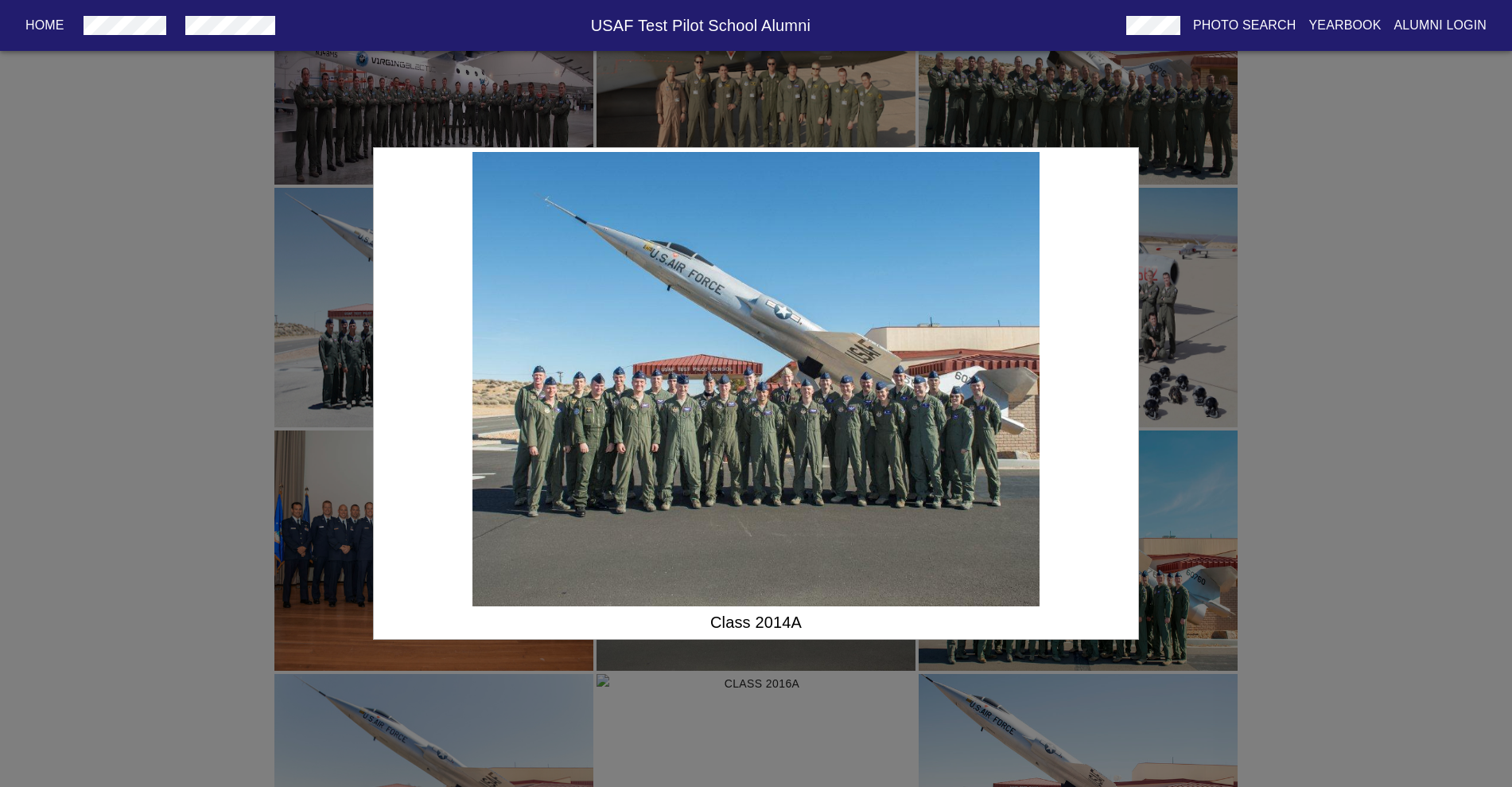 click on "Class 2014A" at bounding box center (756, 393) 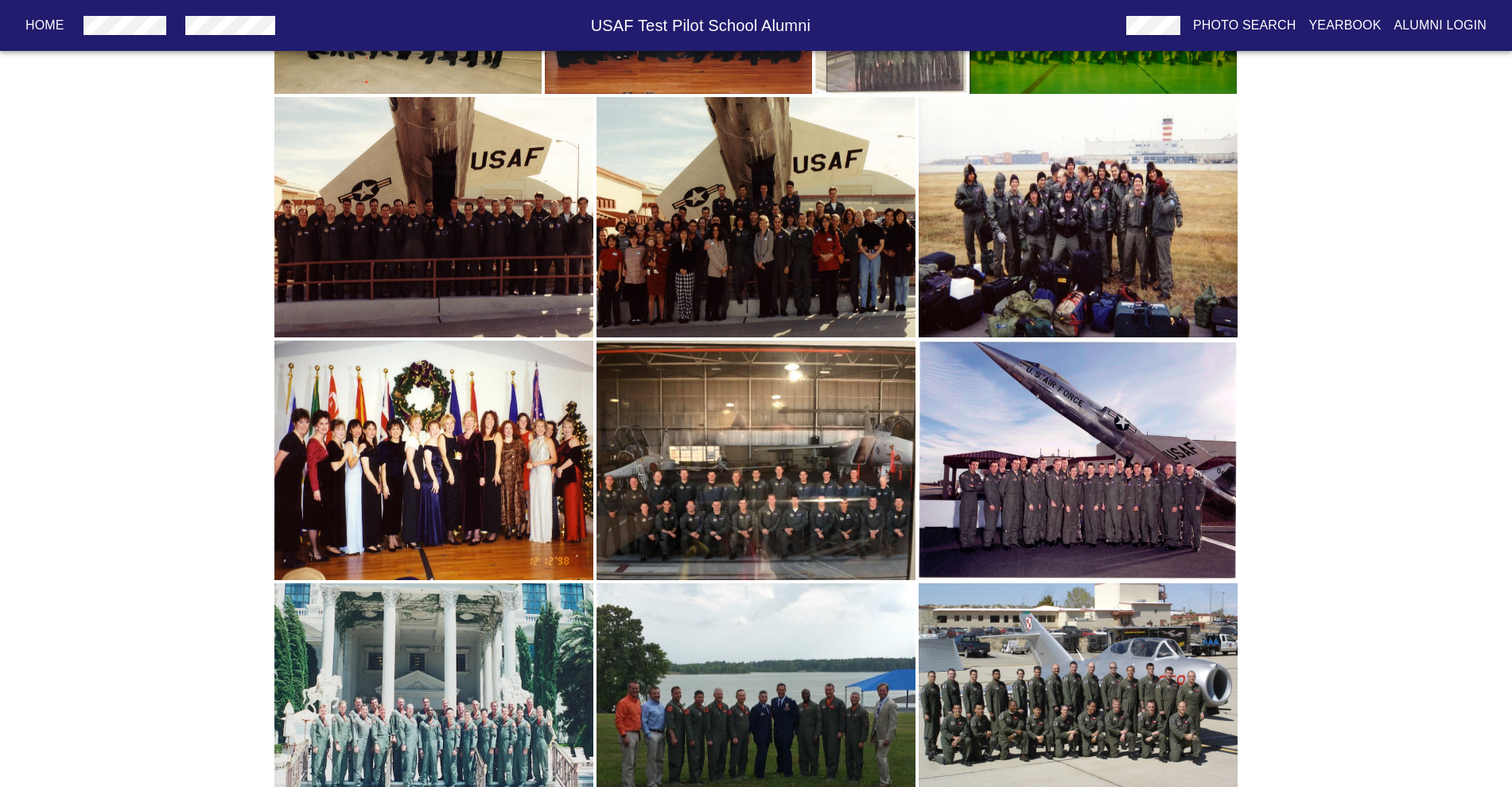 scroll, scrollTop: 2728, scrollLeft: 0, axis: vertical 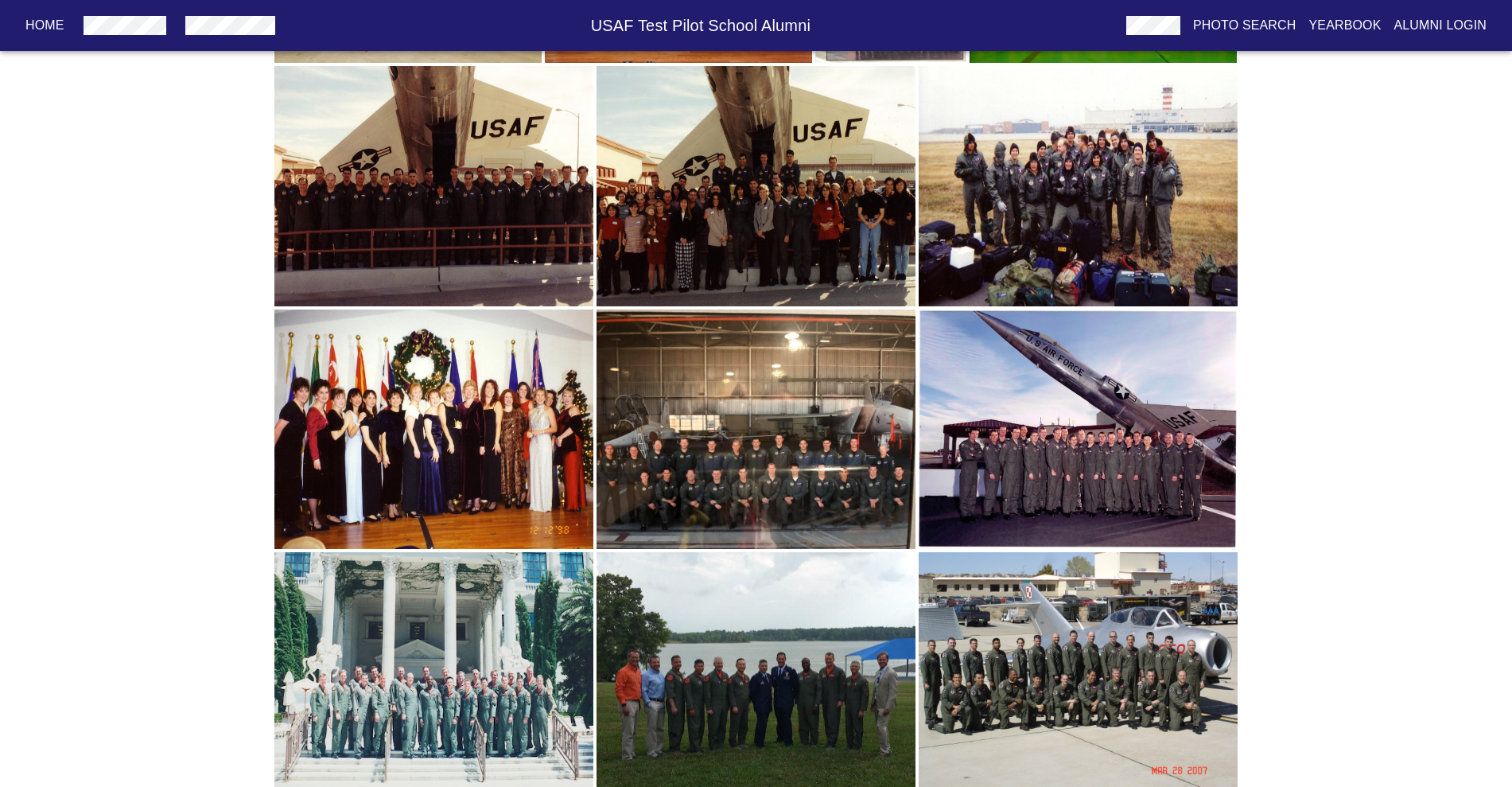click at bounding box center [756, 430] 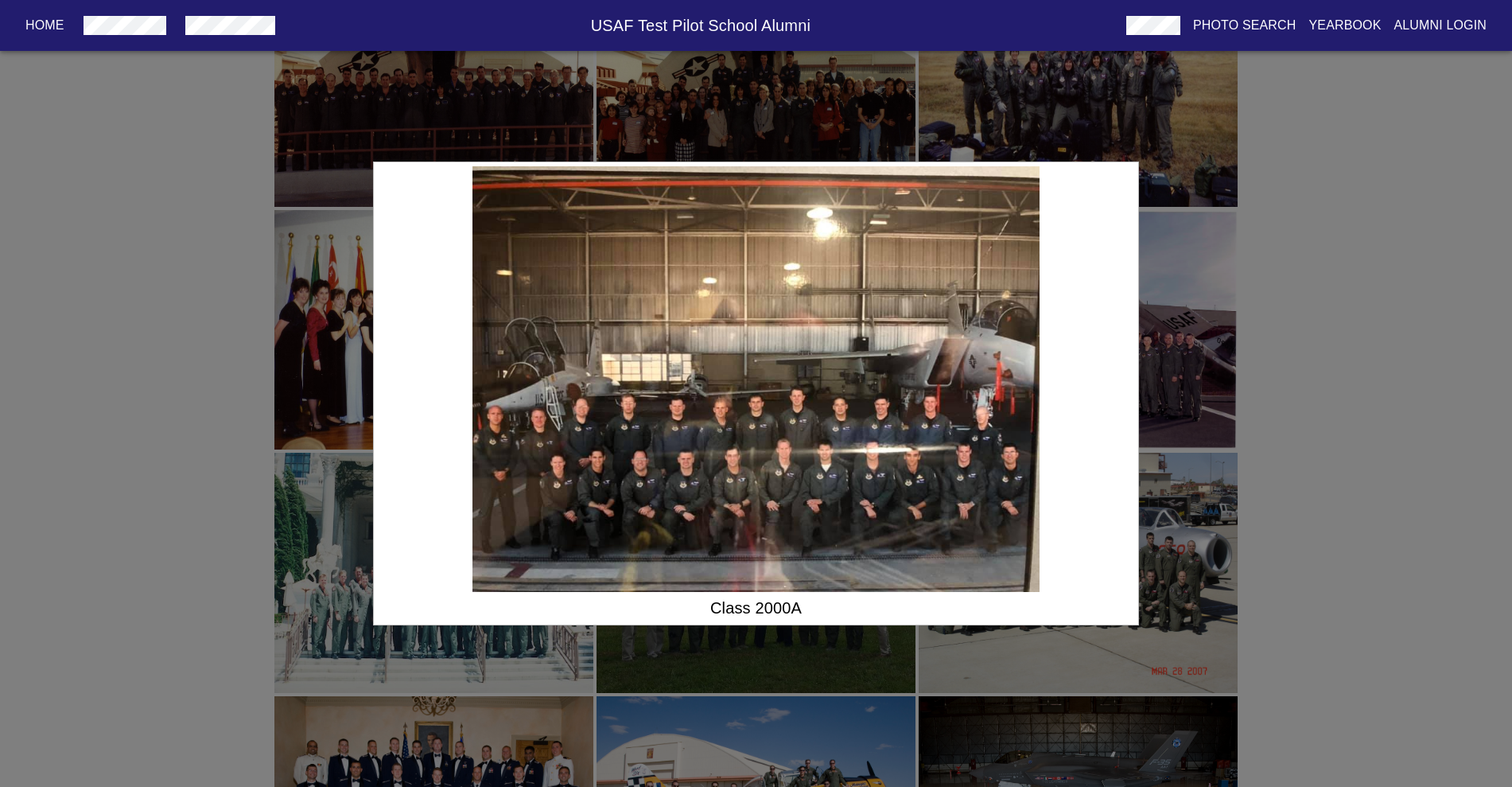 click on "Class 2000A" at bounding box center (756, 393) 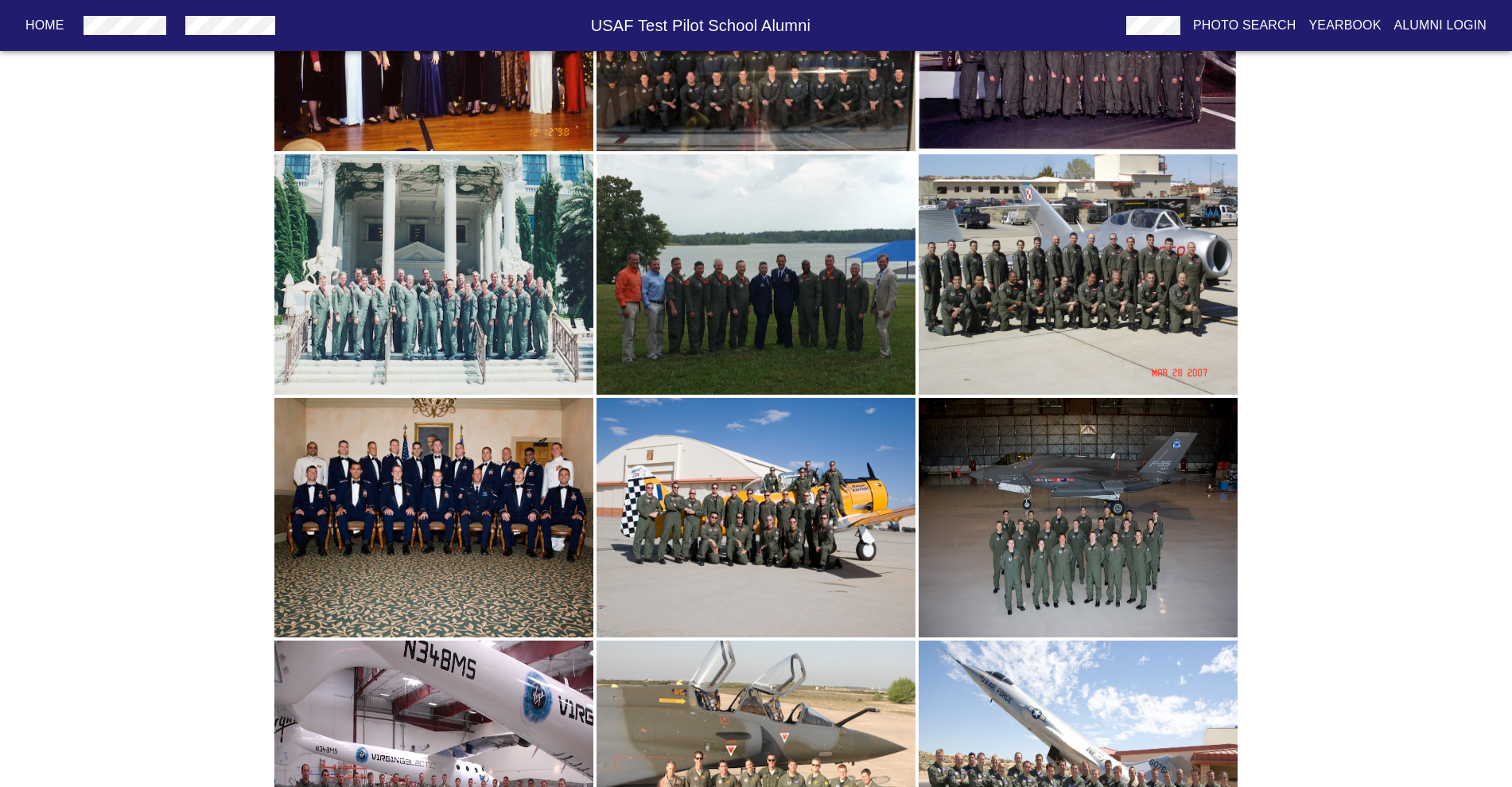 click at bounding box center (1078, 518) 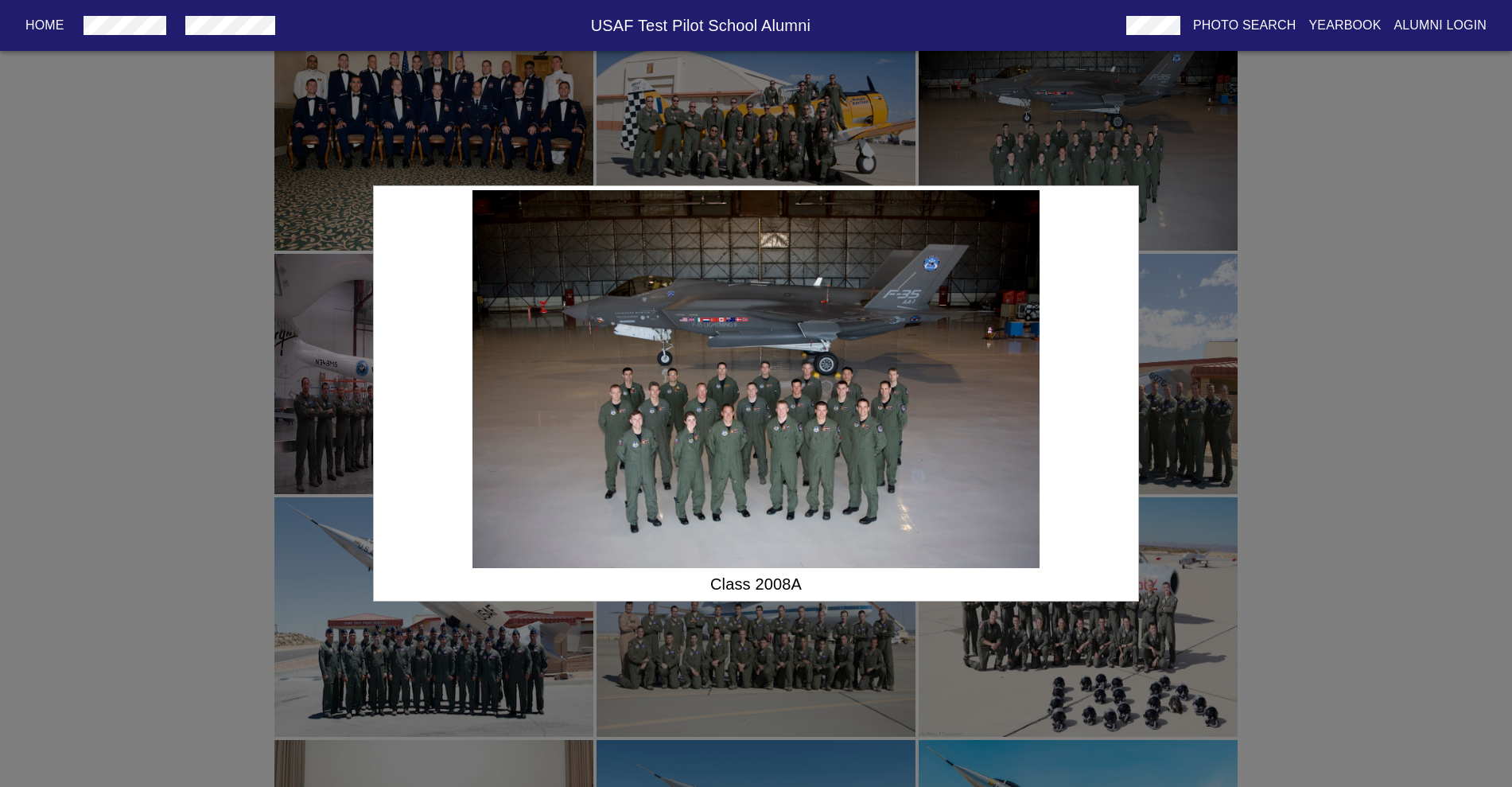 scroll, scrollTop: 3524, scrollLeft: 0, axis: vertical 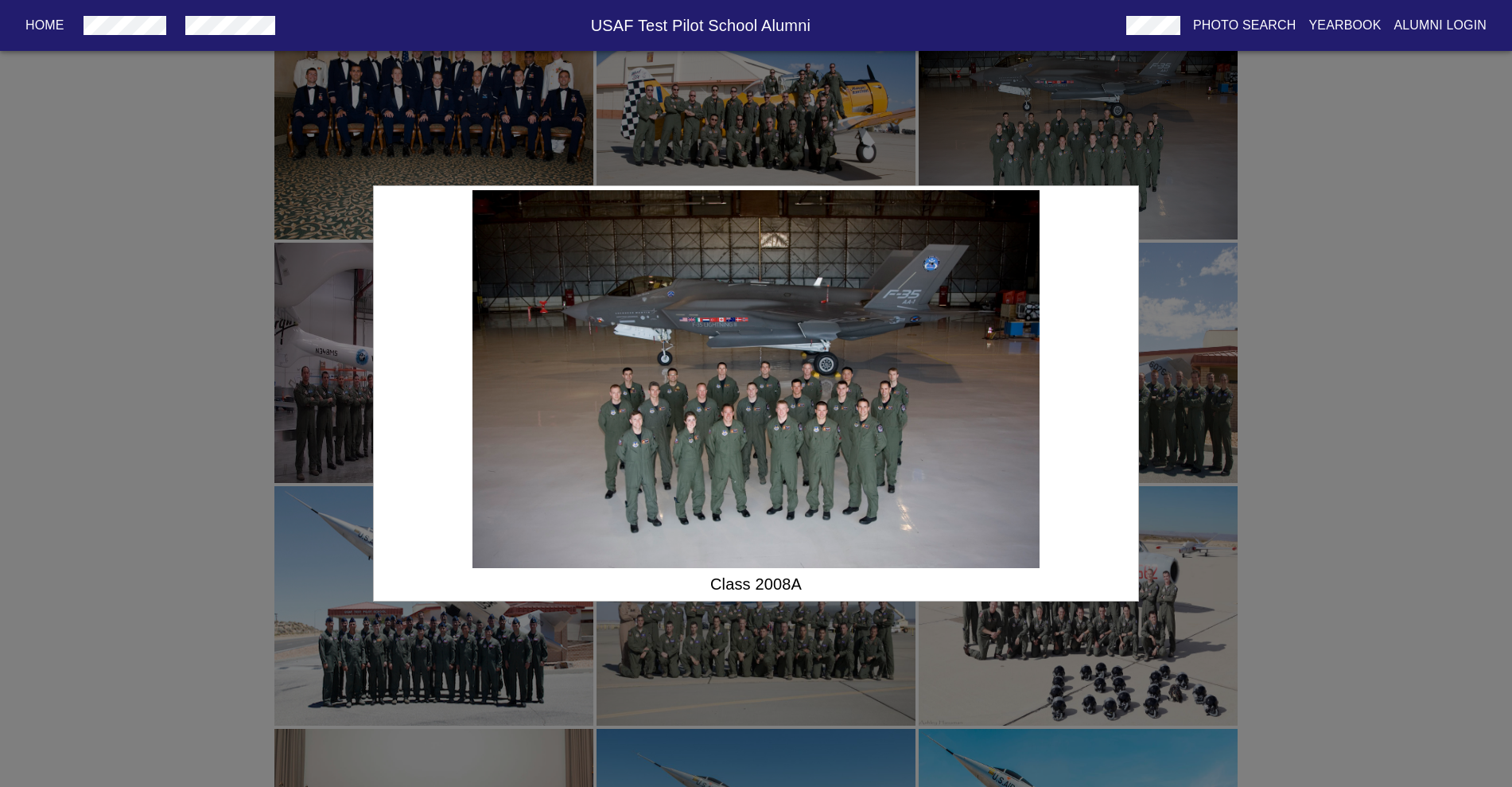click on "Class 2008A" at bounding box center (756, 393) 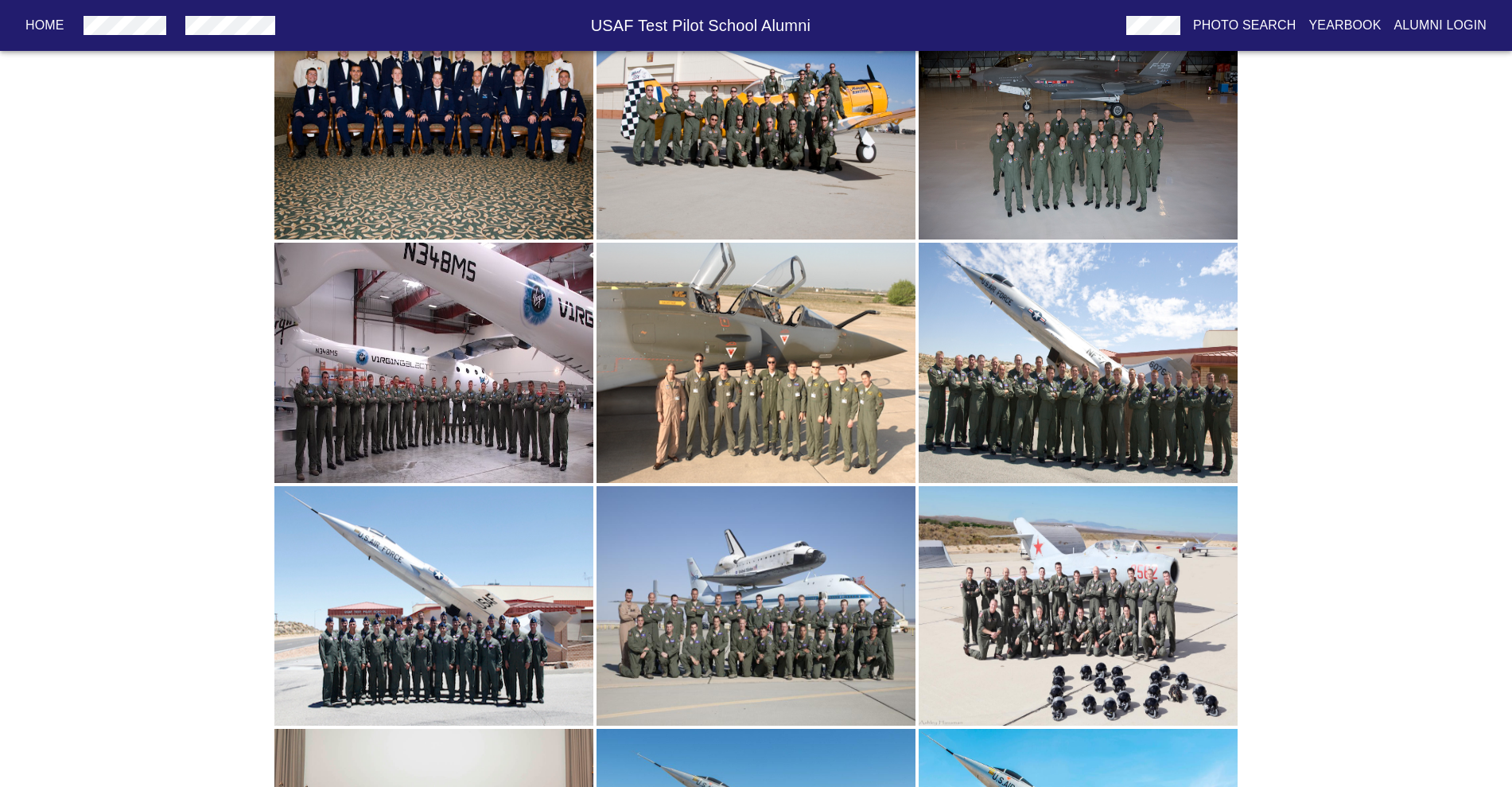 click at bounding box center (1078, 606) 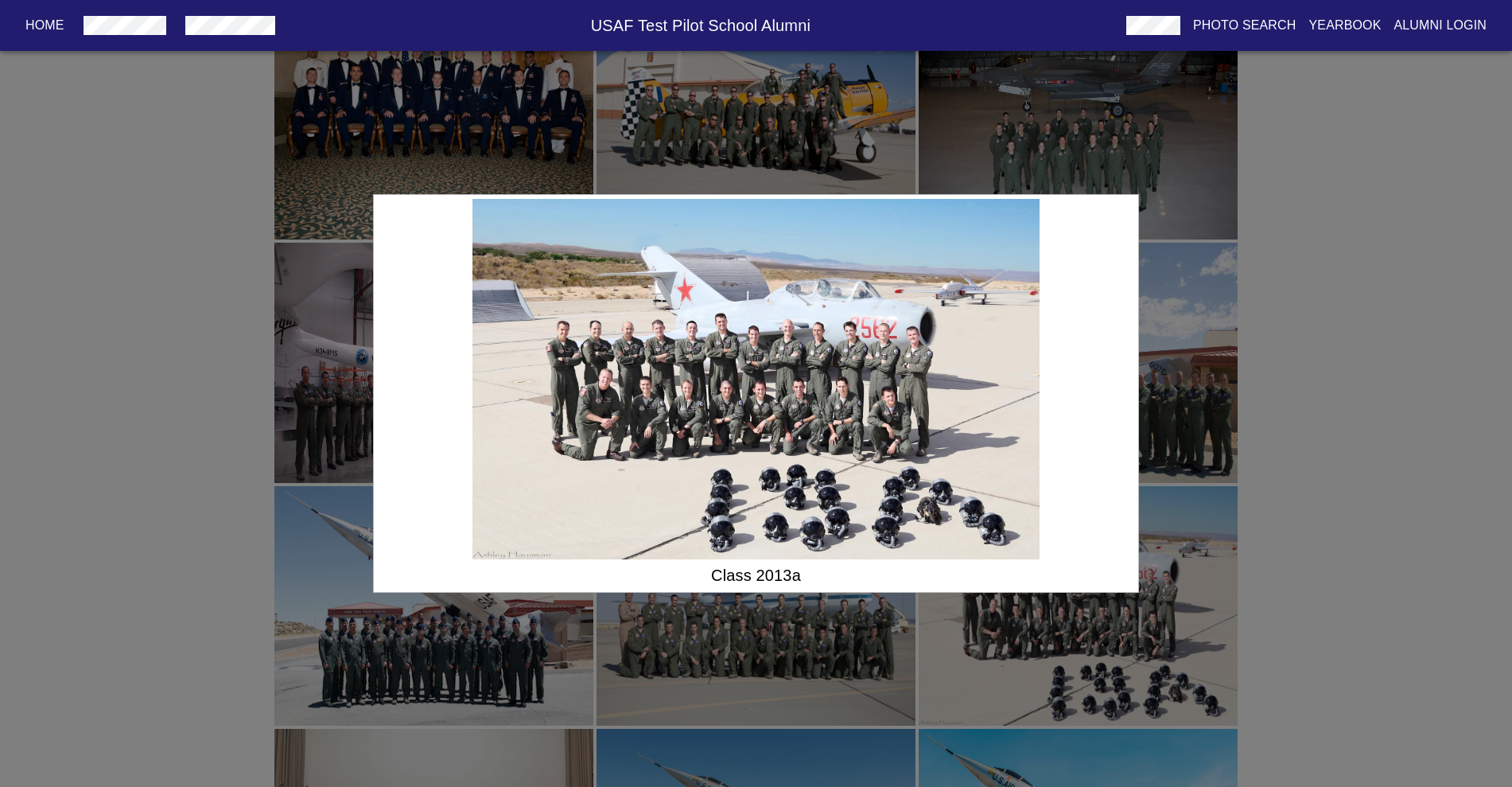 click on "Class 2013a" at bounding box center [756, 393] 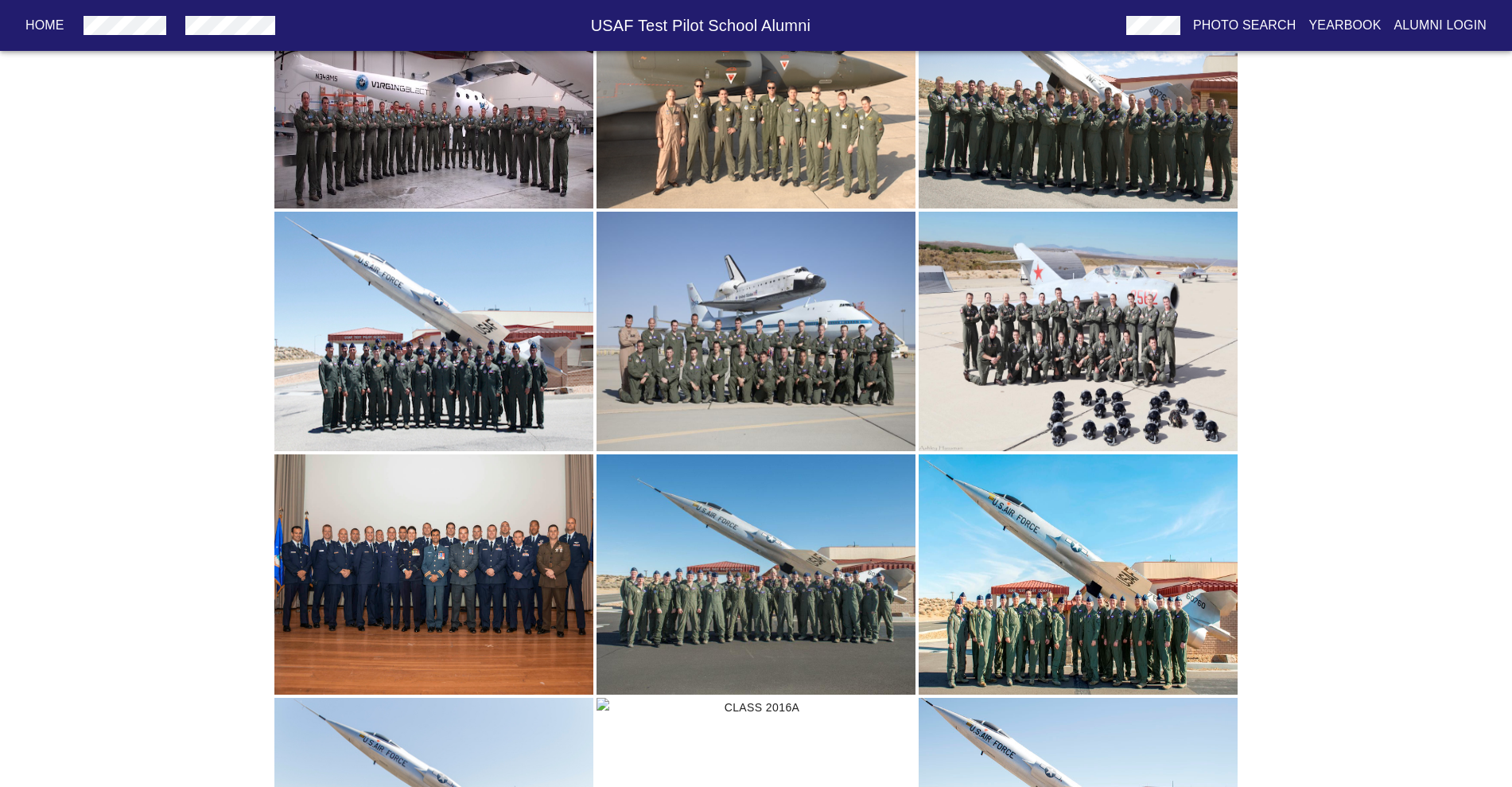 scroll, scrollTop: 3822, scrollLeft: 0, axis: vertical 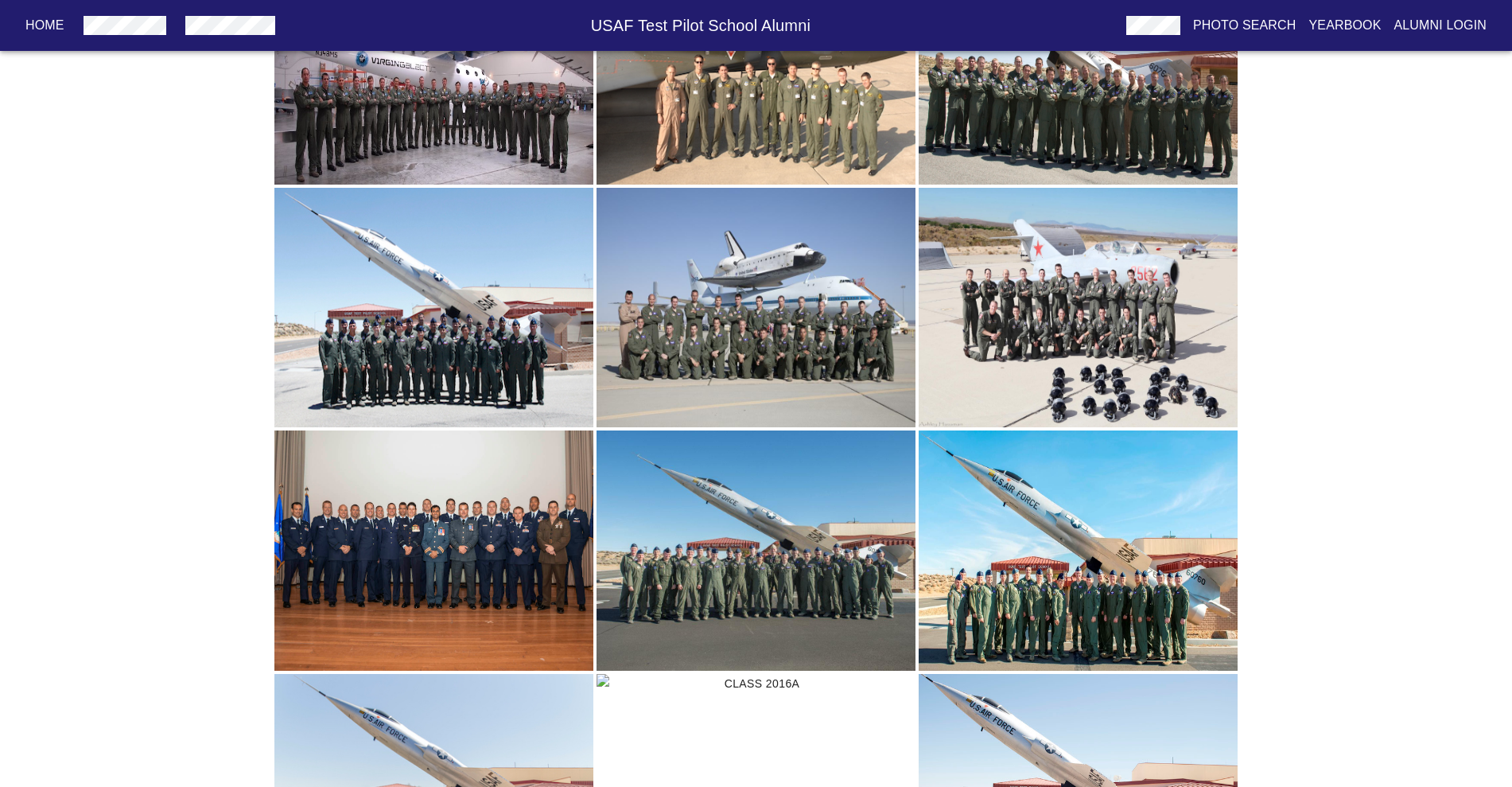 click at bounding box center (1078, 551) 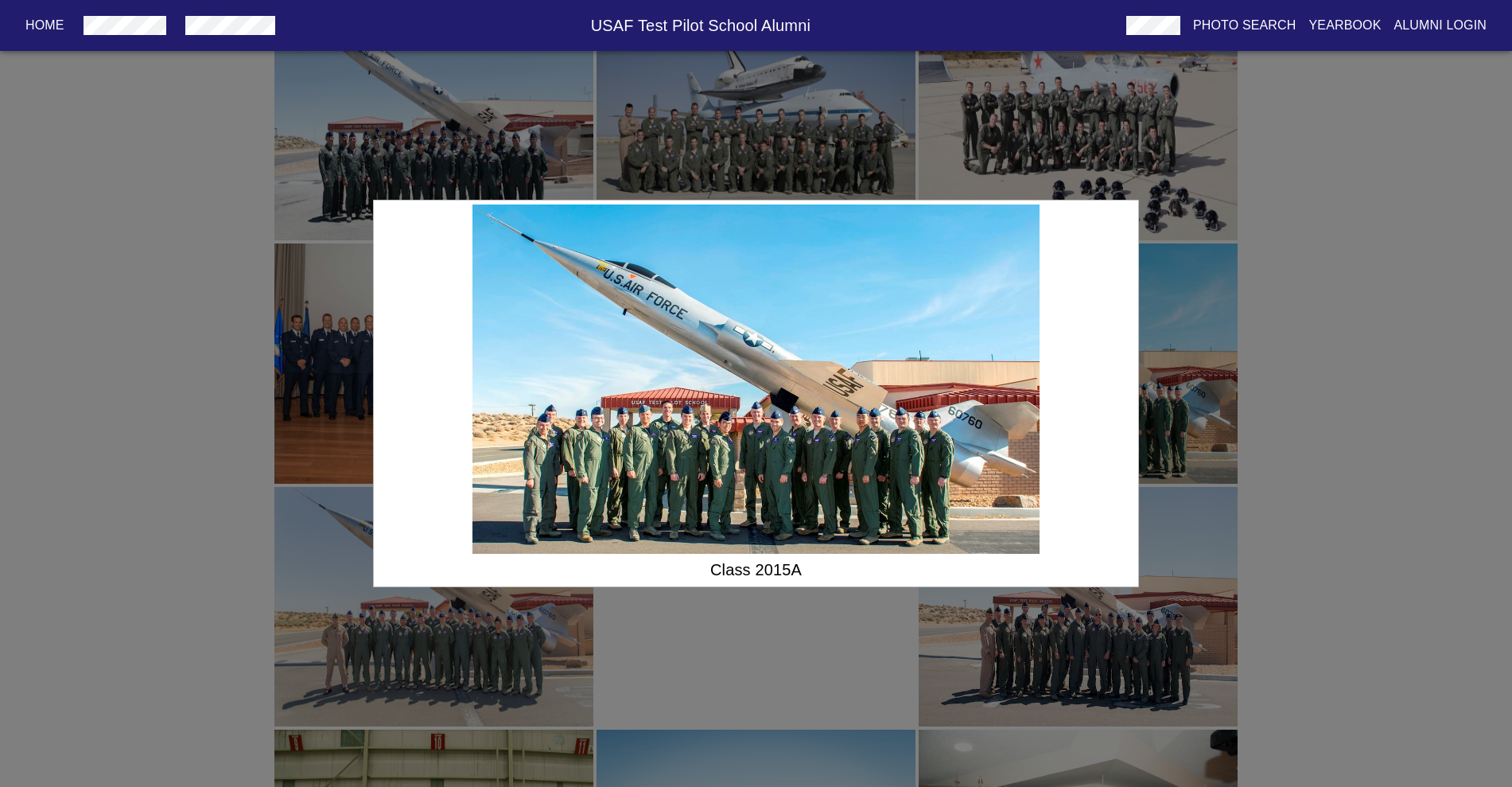 scroll, scrollTop: 4021, scrollLeft: 0, axis: vertical 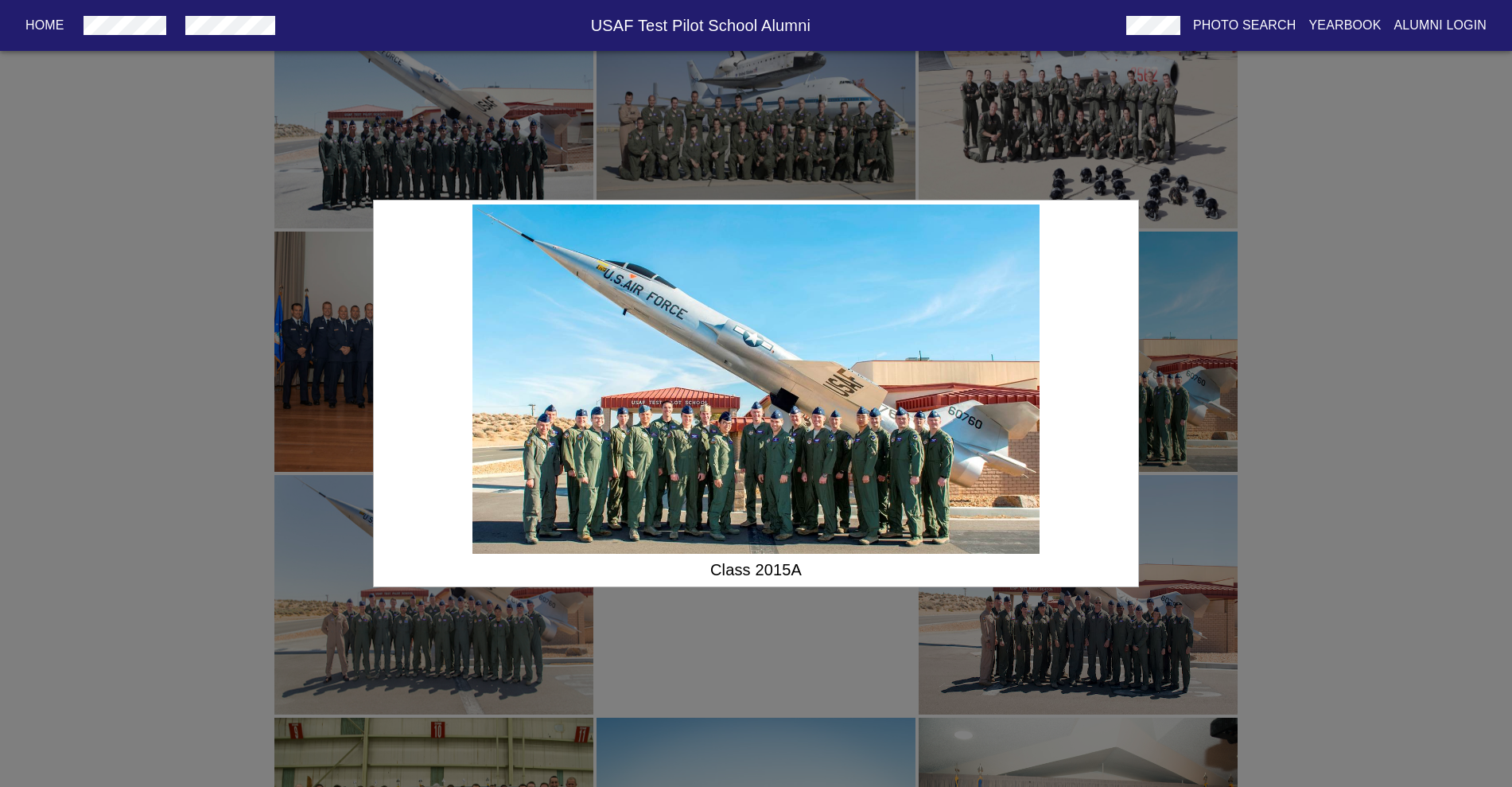 click on "Class 2015A" at bounding box center (756, 393) 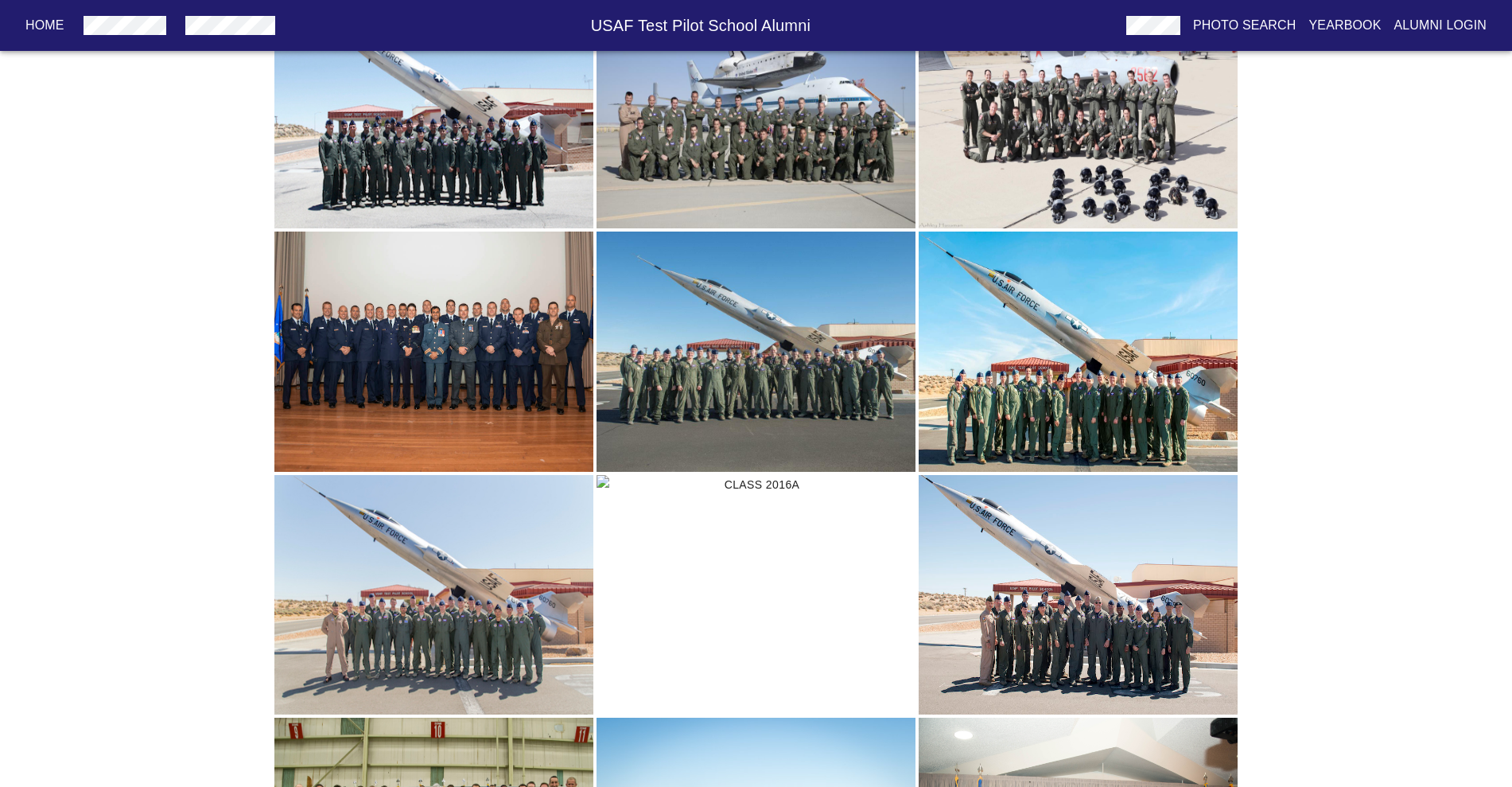 click at bounding box center (756, 595) 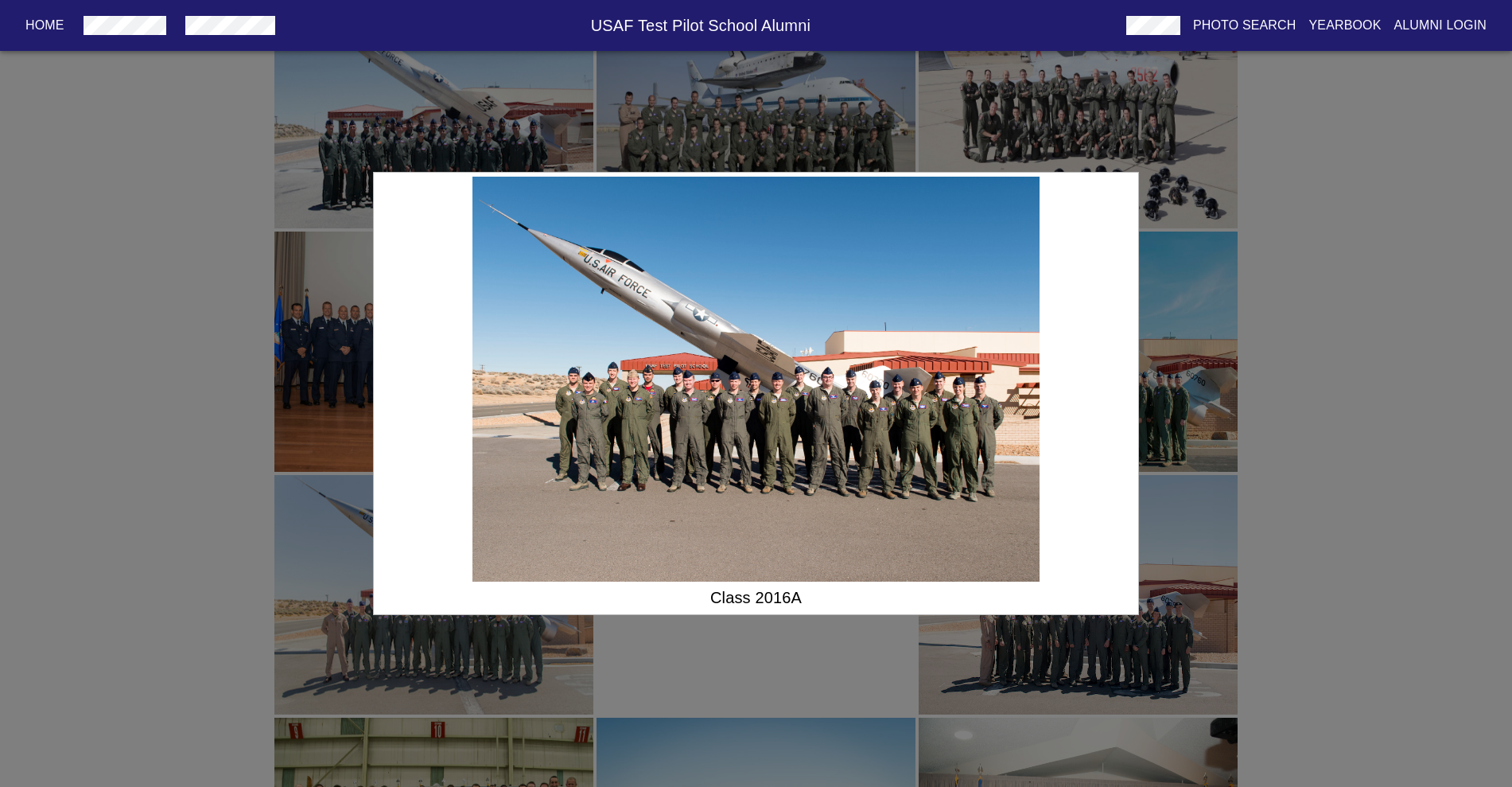 click on "Class 2016A" at bounding box center (756, 393) 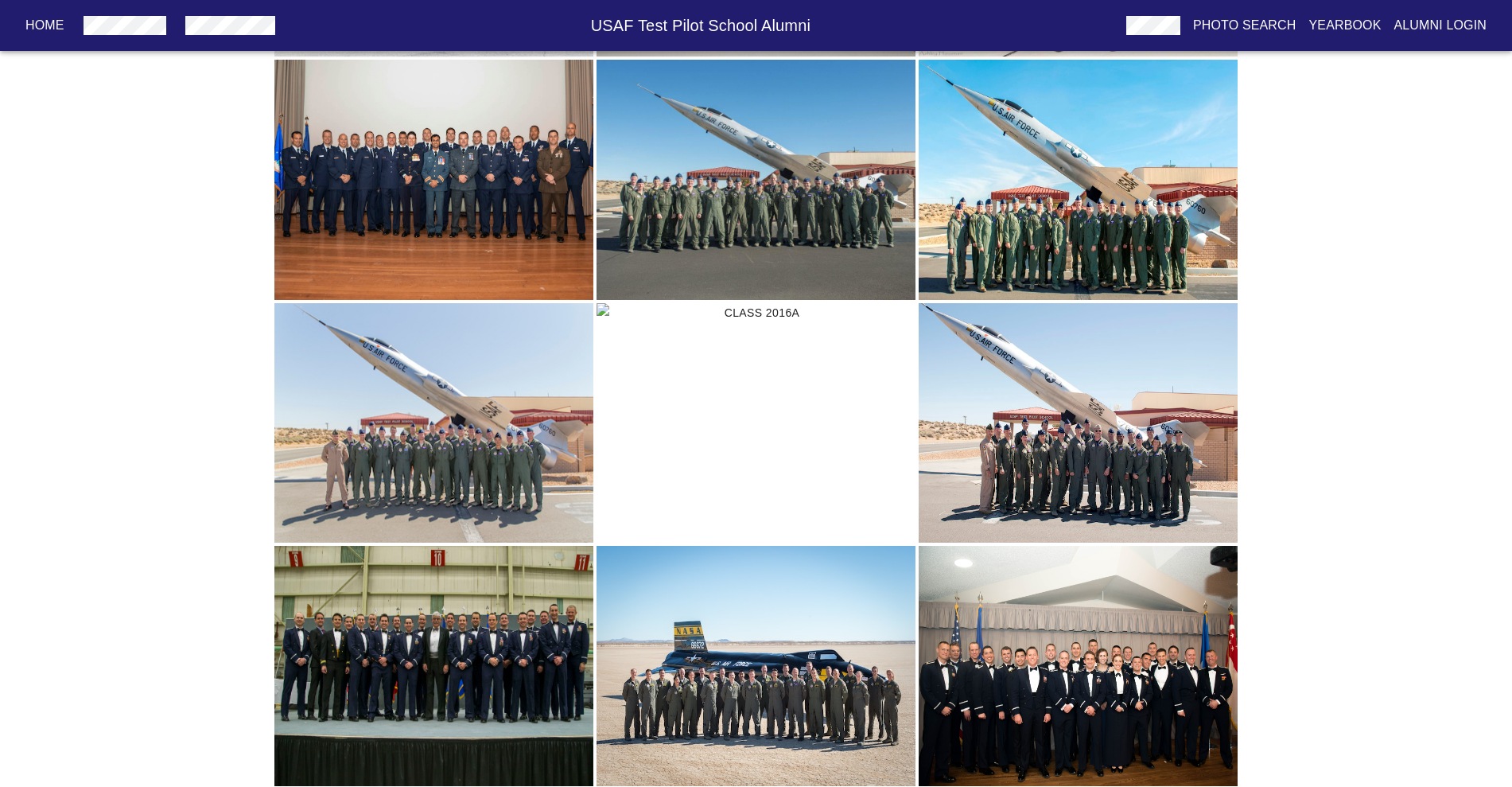 scroll, scrollTop: 4220, scrollLeft: 0, axis: vertical 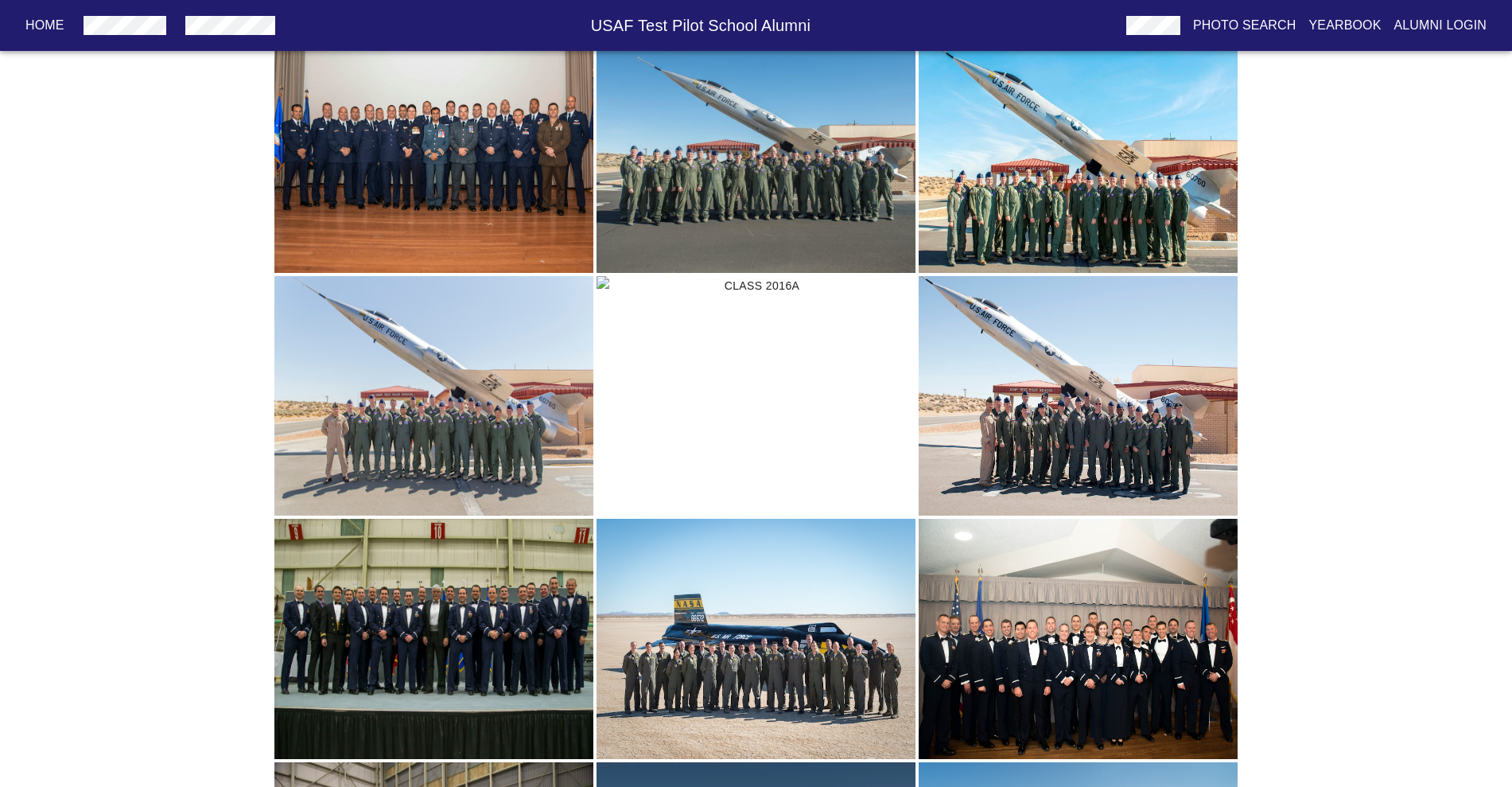 click at bounding box center (433, 396) 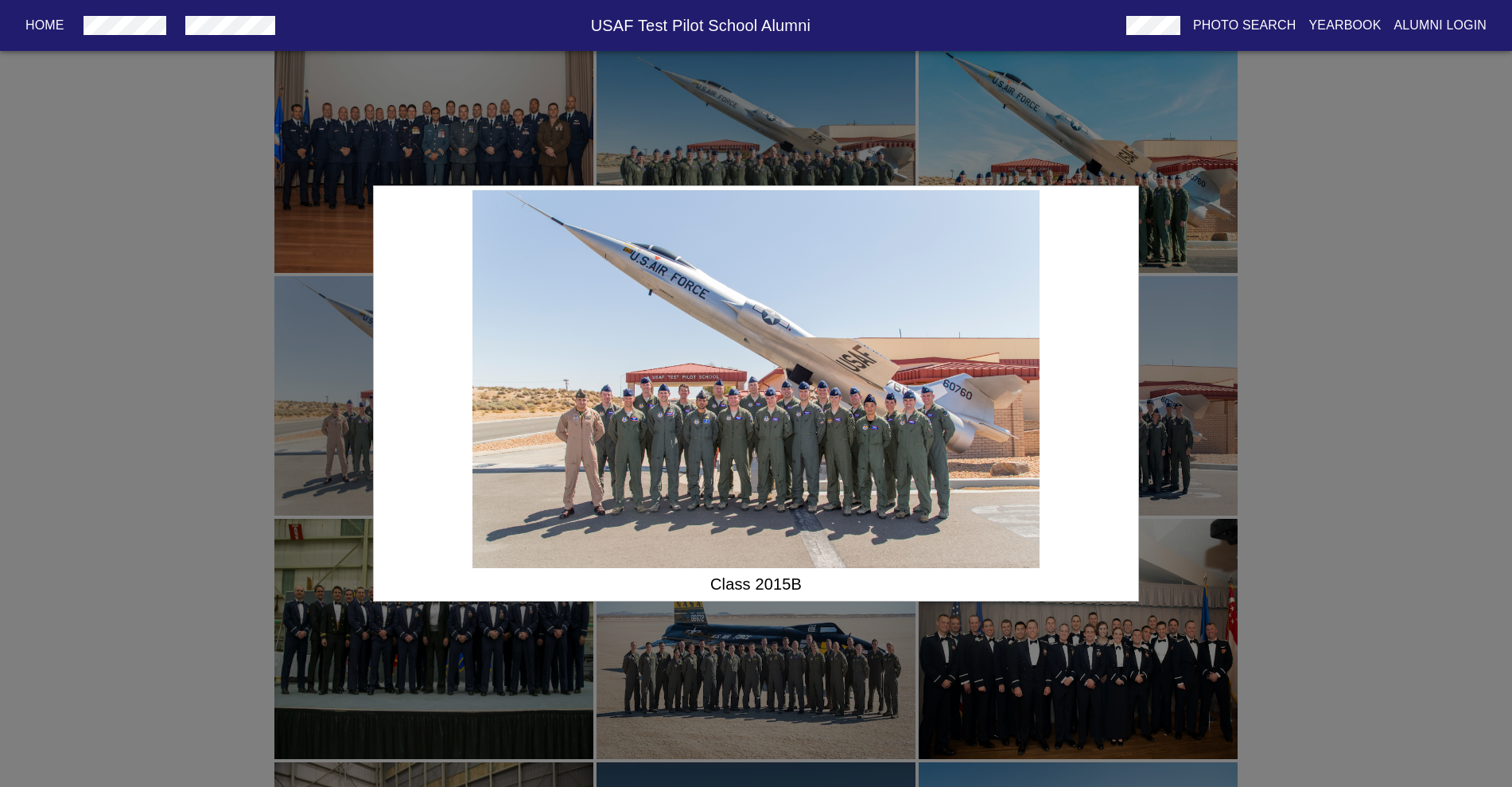 click on "Class 2015B" at bounding box center (756, 393) 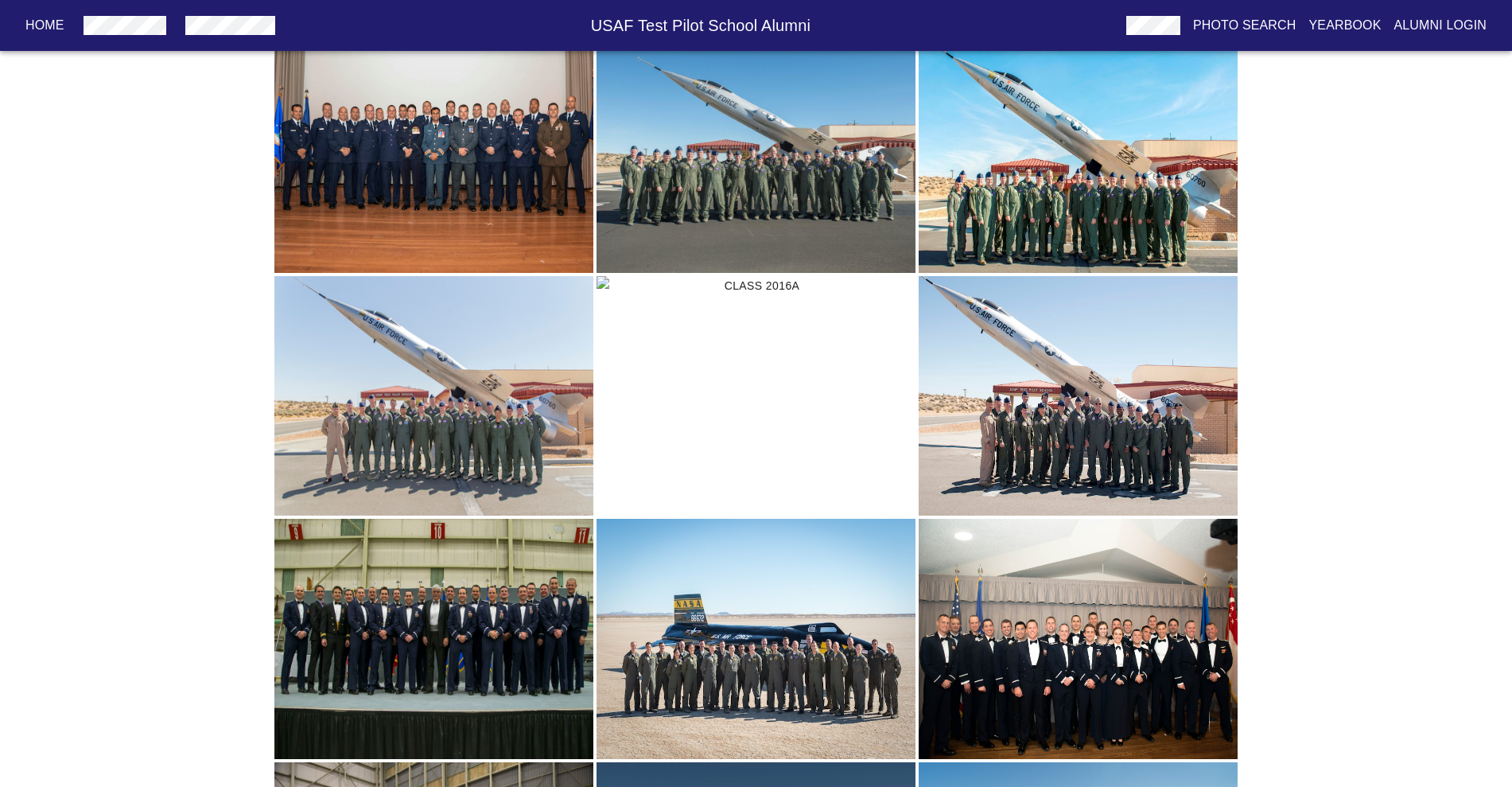 click at bounding box center (433, 396) 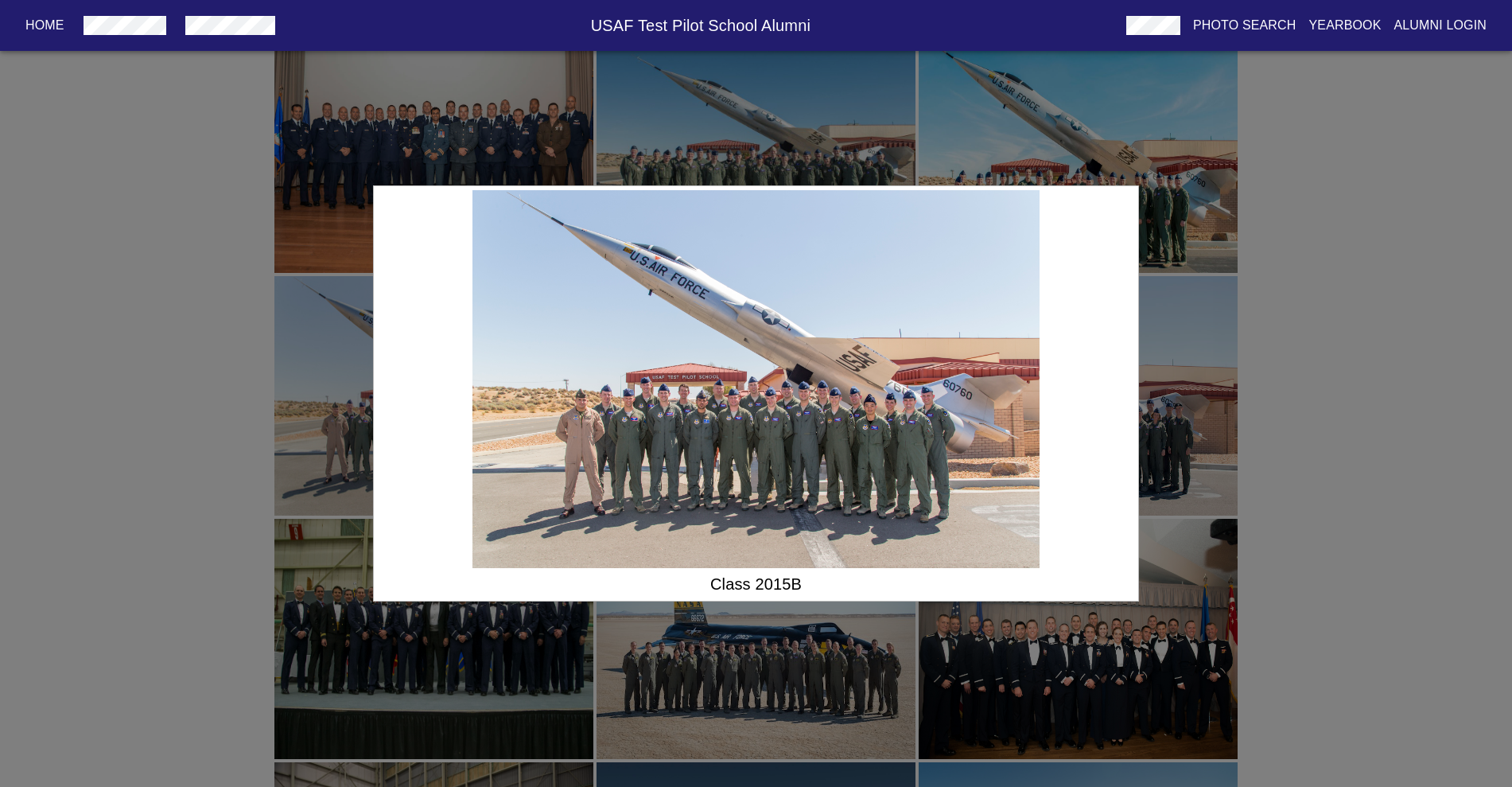 click on "Class 2015B" at bounding box center [756, 393] 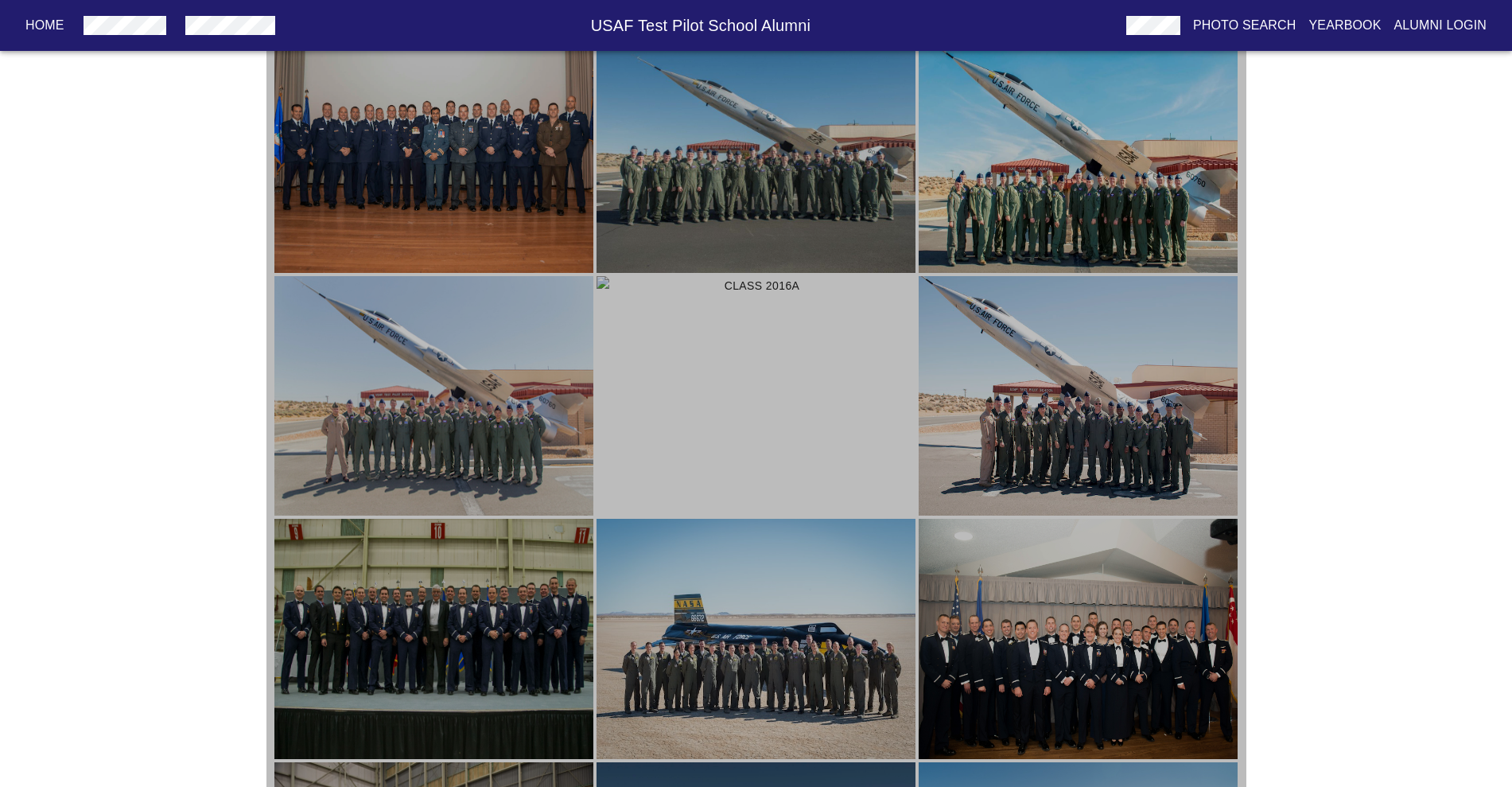 click at bounding box center [756, 396] 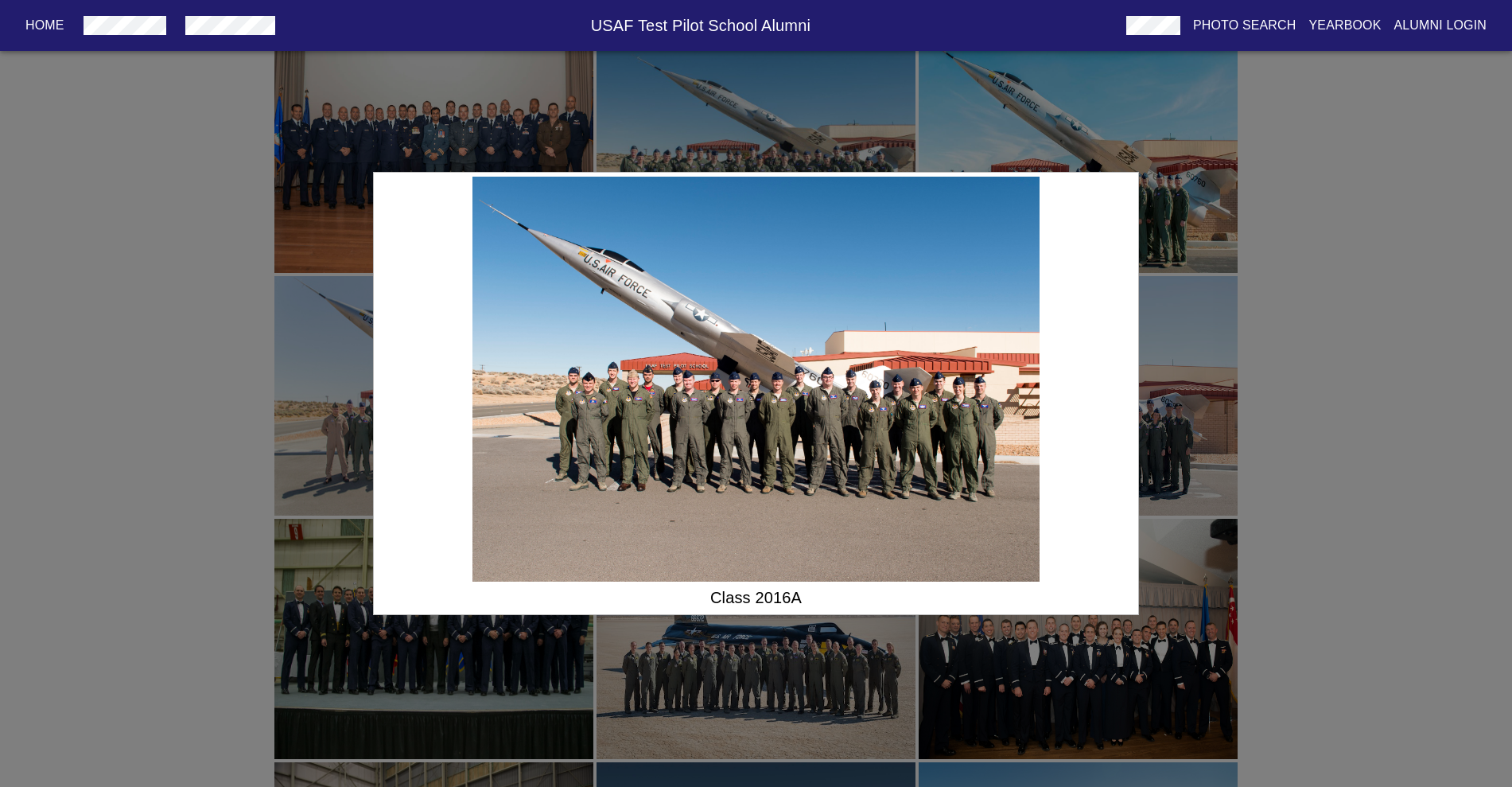 click at bounding box center [756, 379] 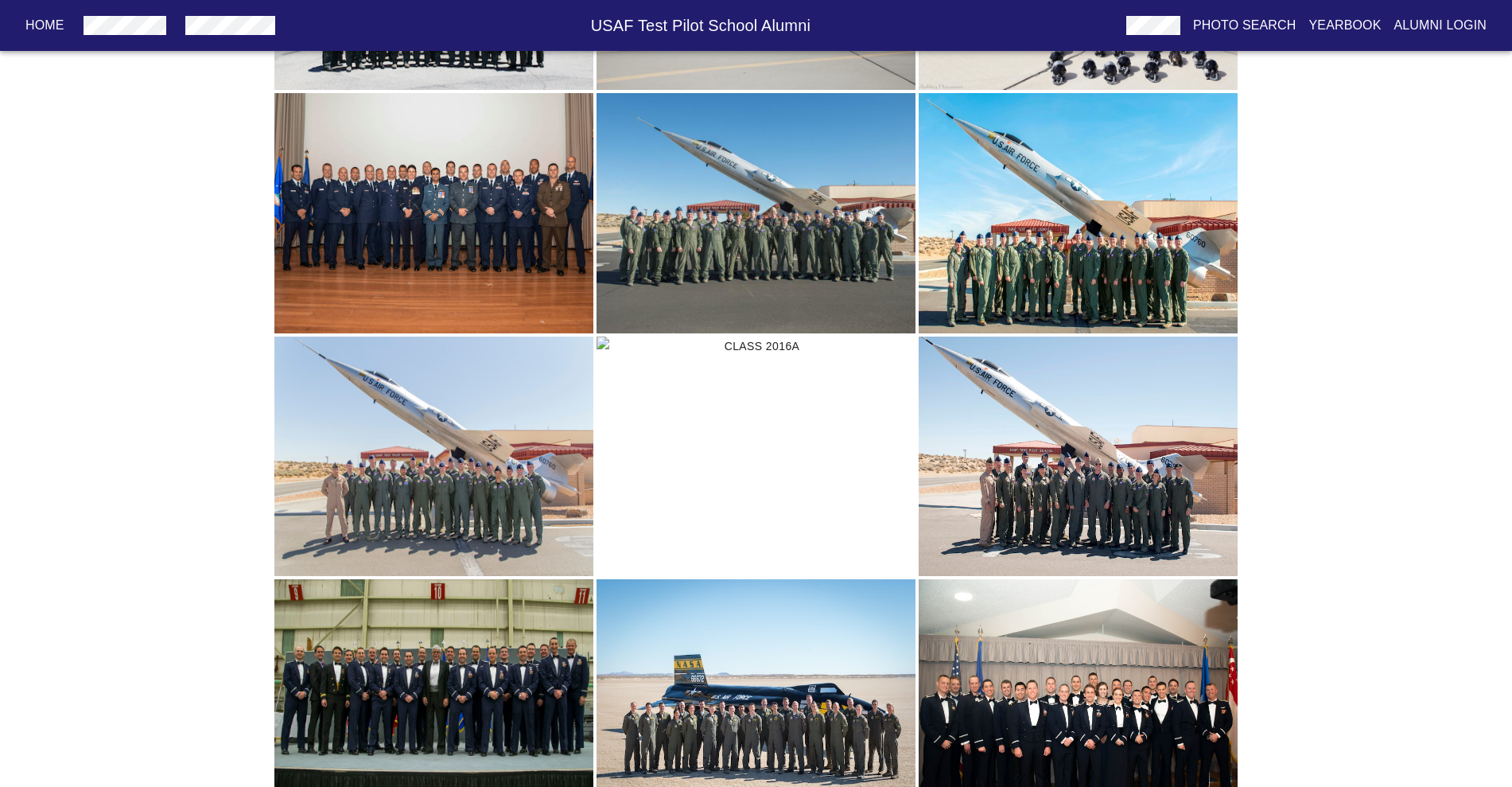 scroll, scrollTop: 4021, scrollLeft: 0, axis: vertical 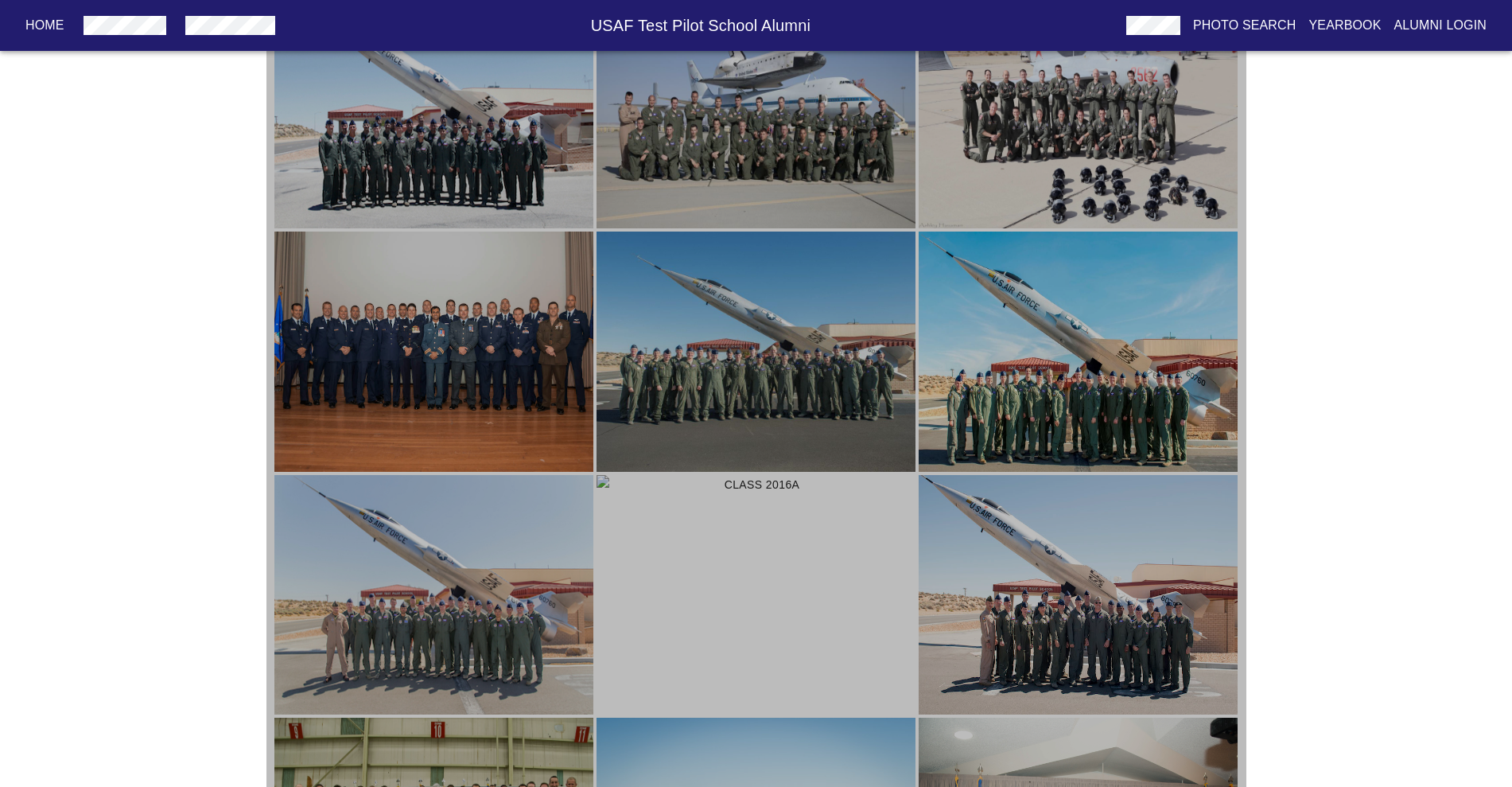 click at bounding box center (756, 595) 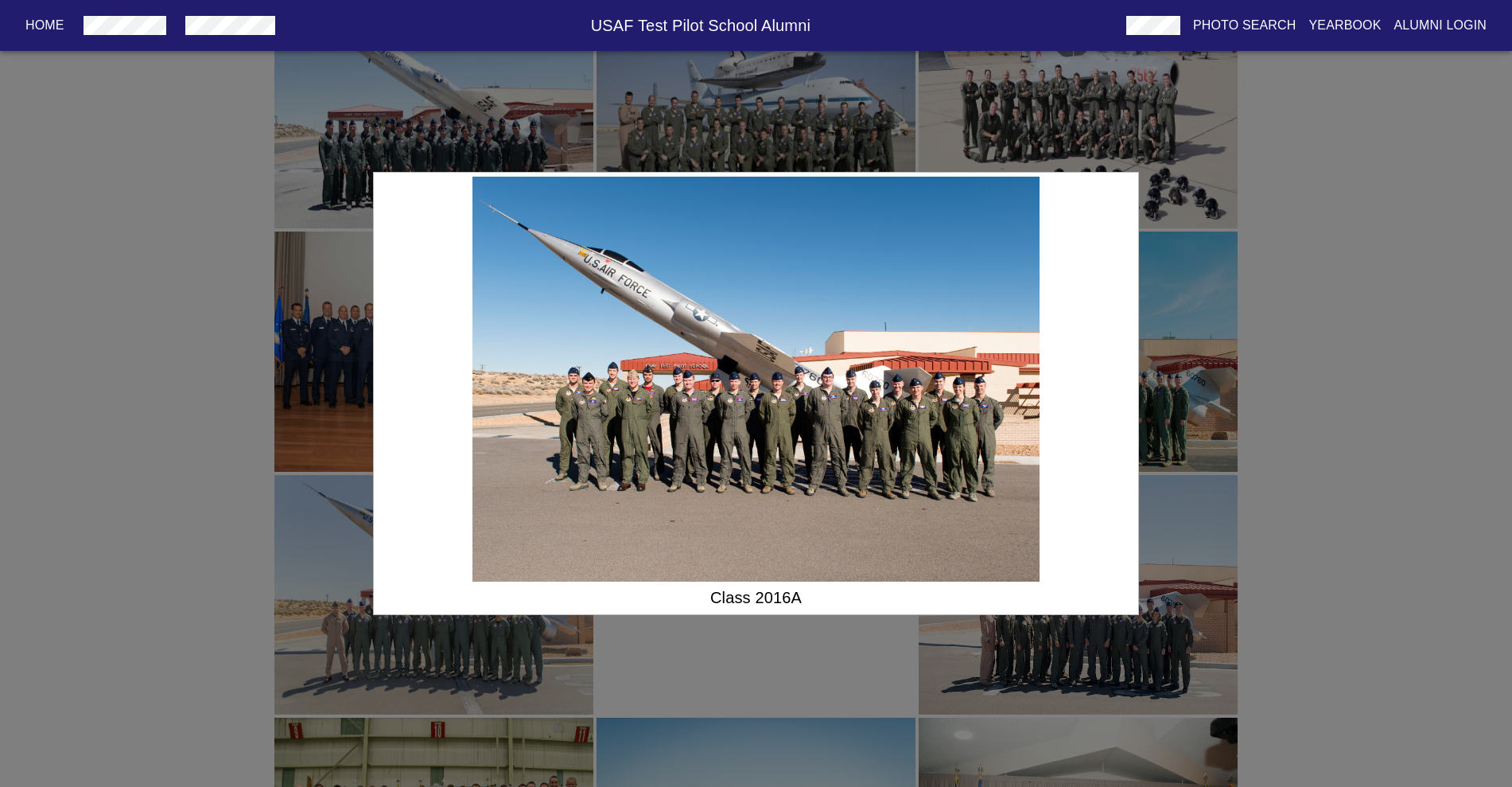 click on "Class 2016A" at bounding box center [756, 393] 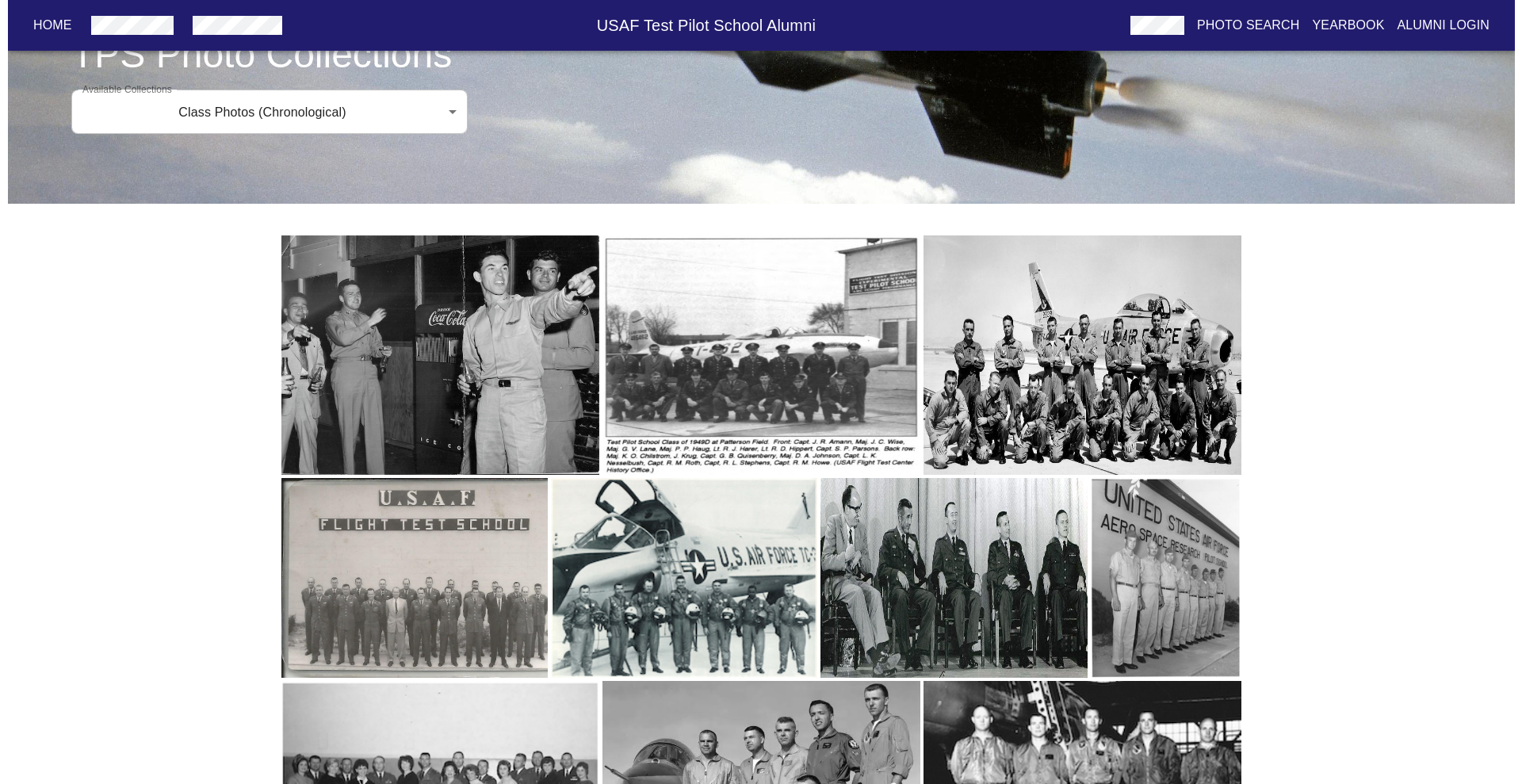 scroll, scrollTop: 60, scrollLeft: 0, axis: vertical 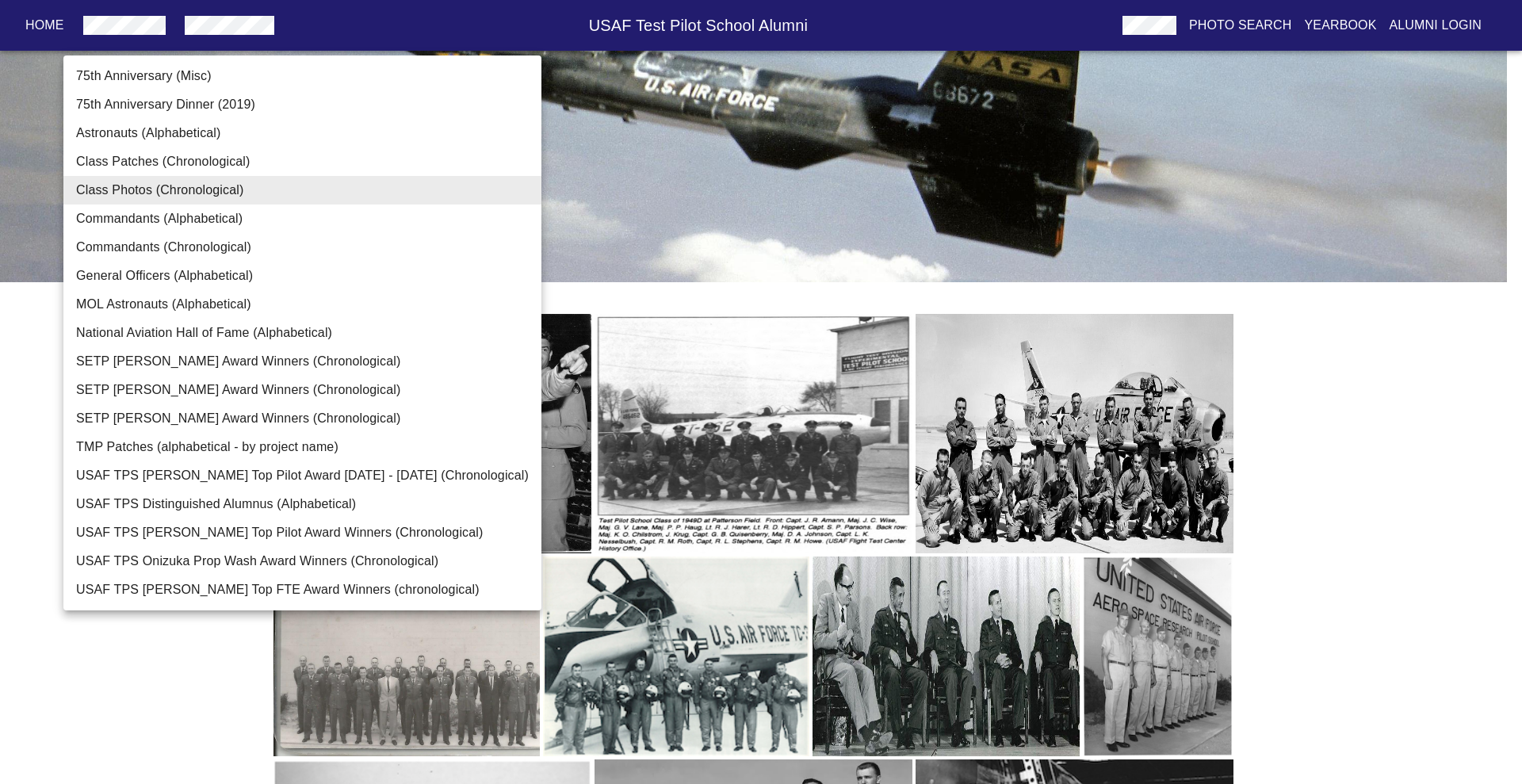 click on "Home USAF Test Pilot School Alumni Photo Search Yearbook Alumni Login TPS Photo Collections Available Collections Class Photos (Chronological) Class Photos (Chronological) Available Collections Home Alumni Bios Class Pages Photos Yearbook Alumni Login 75th Anniversary (Misc) 75th Anniversary Dinner (2019) Astronauts (Alphabetical) Class Patches  (Chronological) Class Photos (Chronological) Commandants (Alphabetical) Commandants (Chronological) General Officers (Alphabetical) MOL Astronauts (Alphabetical) National Aviation Hall of Fame (Alphabetical) SETP [PERSON_NAME] Award Winners (Chronological) SETP [PERSON_NAME] Award Winners (Chronological) SETP [PERSON_NAME] Award Winners (Chronological) TMP Patches (alphabetical - by project name) USAF TPS [PERSON_NAME] Top Pilot Award [DATE] - [DATE] (Chronological) USAF TPS Distinguished Alumnus (Alphabetical) USAF TPS [PERSON_NAME] Top Pilot Award Winners (Chronological) USAF TPS Onizuka Prop Wash Award Winners (Chronological)" at bounding box center [761, 3041] 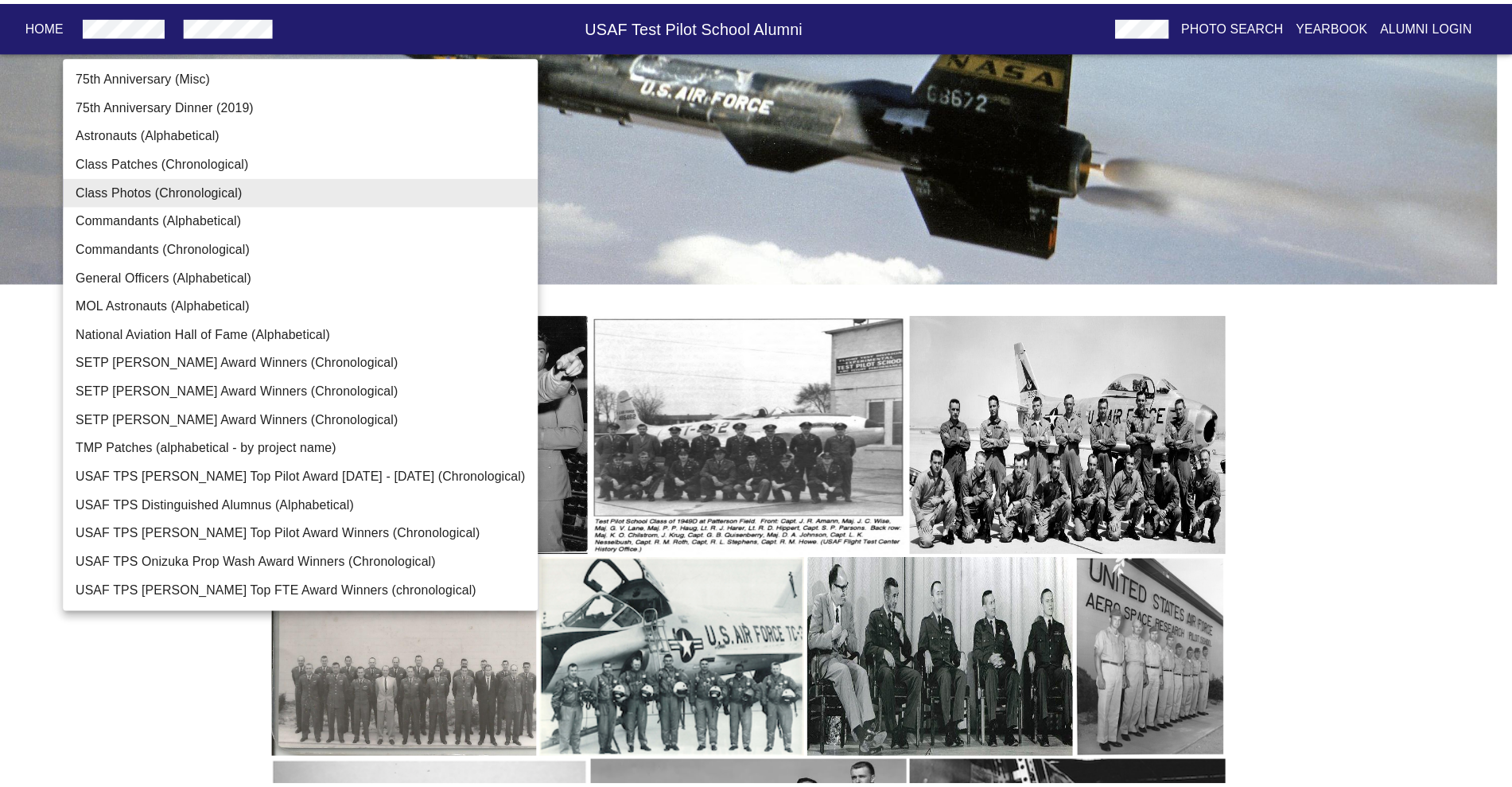 scroll, scrollTop: 11, scrollLeft: 0, axis: vertical 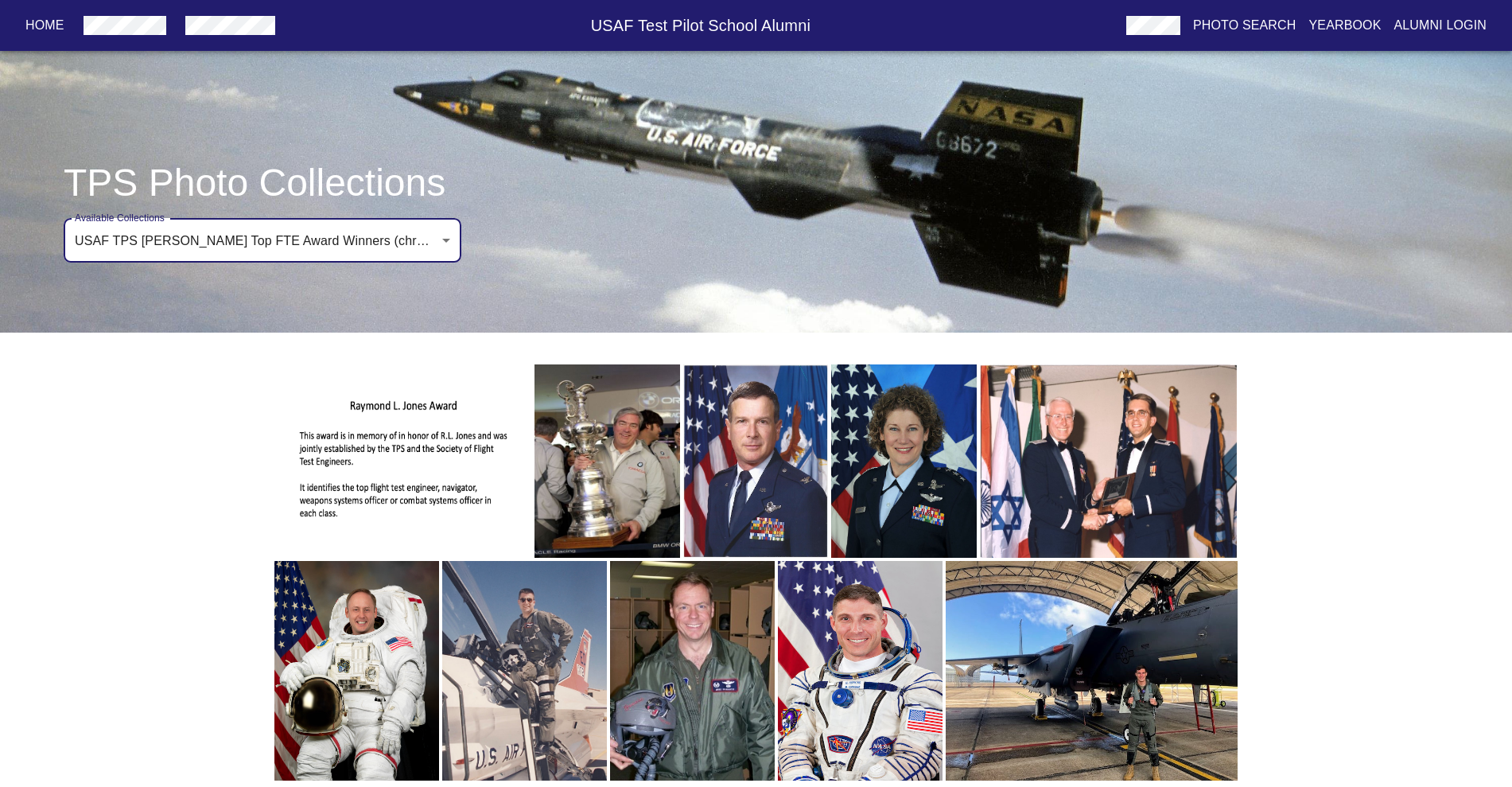 click at bounding box center (692, 671) 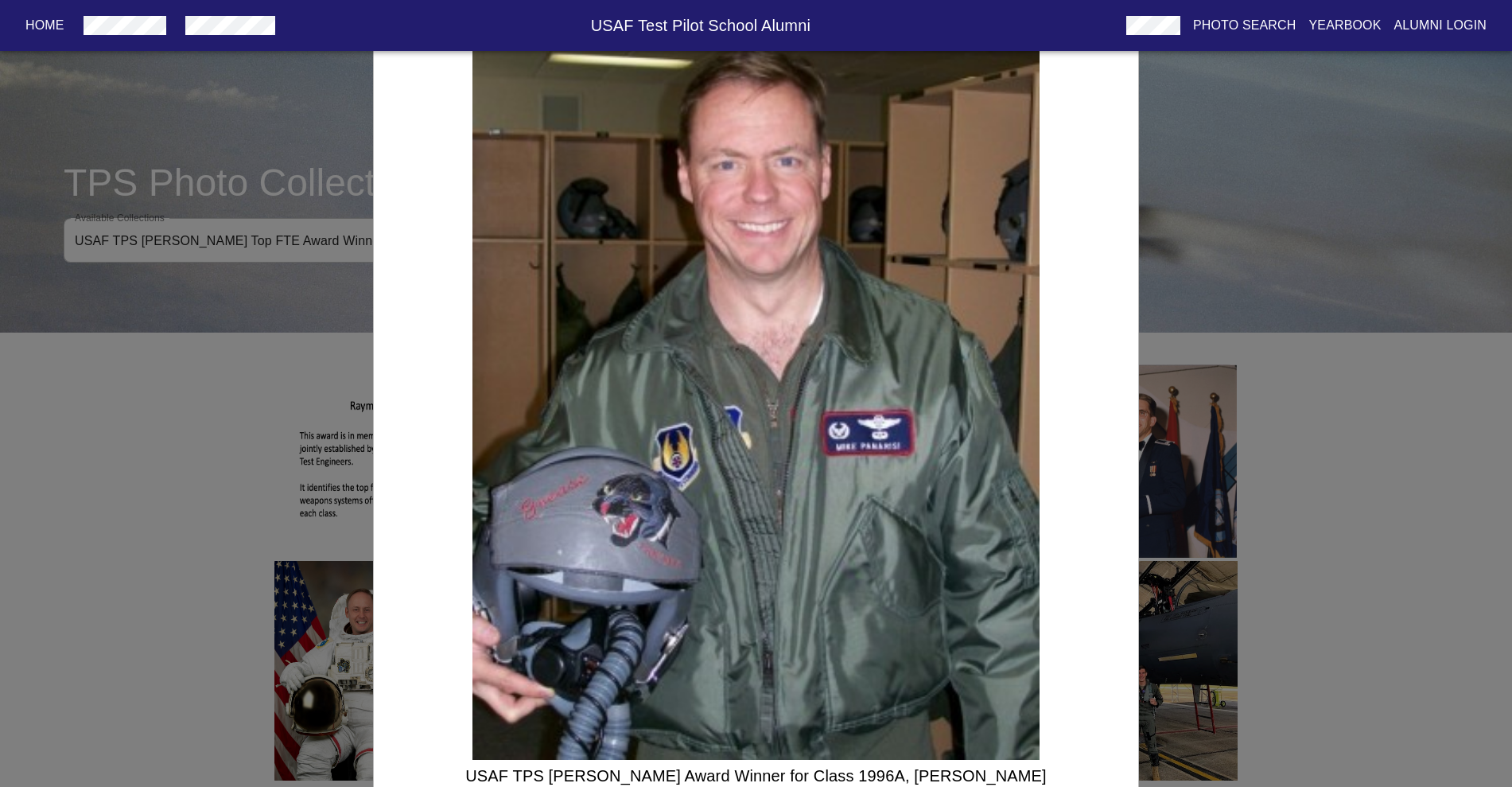 click on "USAF TPS [PERSON_NAME] Award Winner for Class 1996A, [PERSON_NAME]" at bounding box center (756, 393) 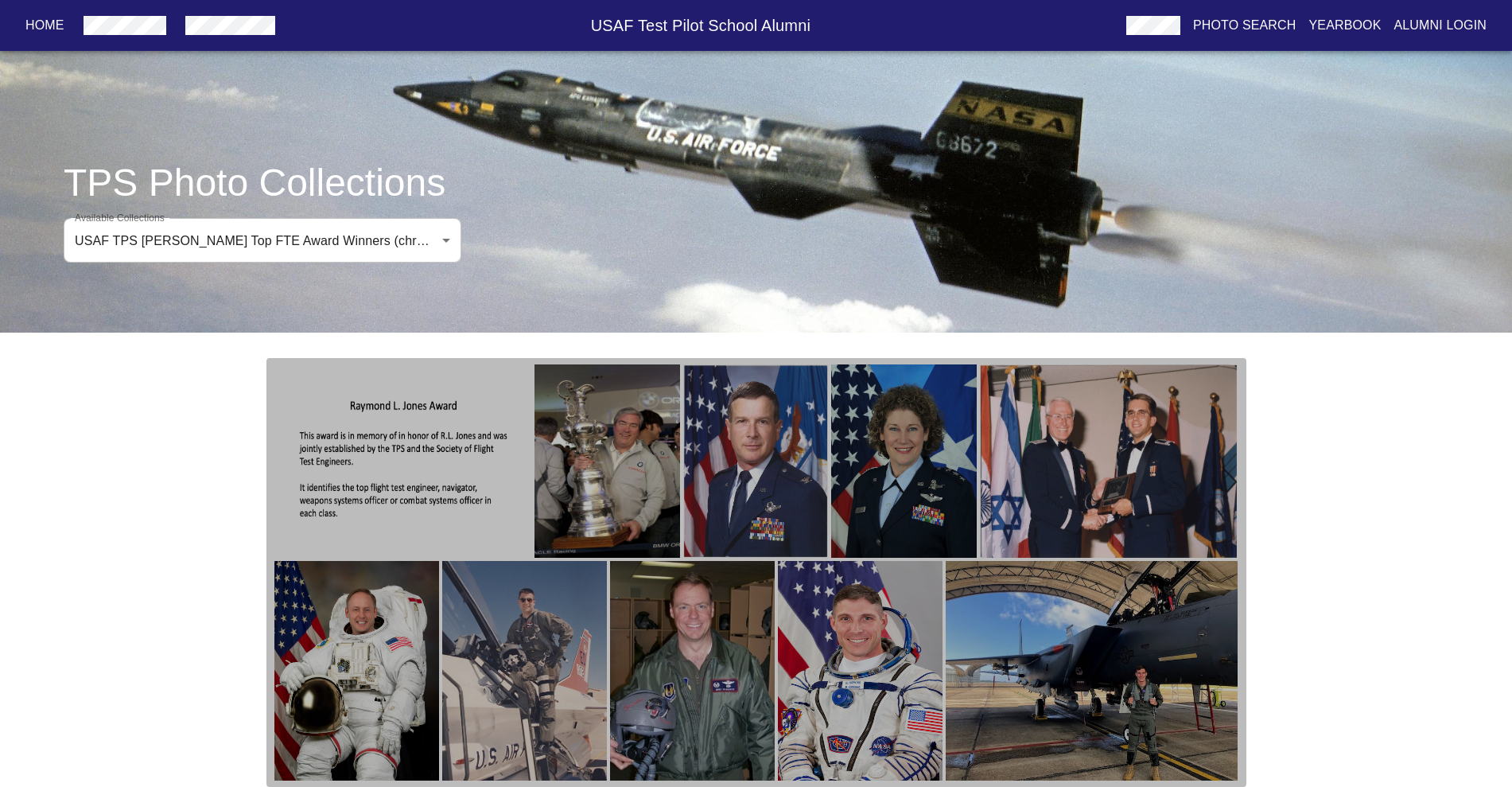 click at bounding box center (524, 671) 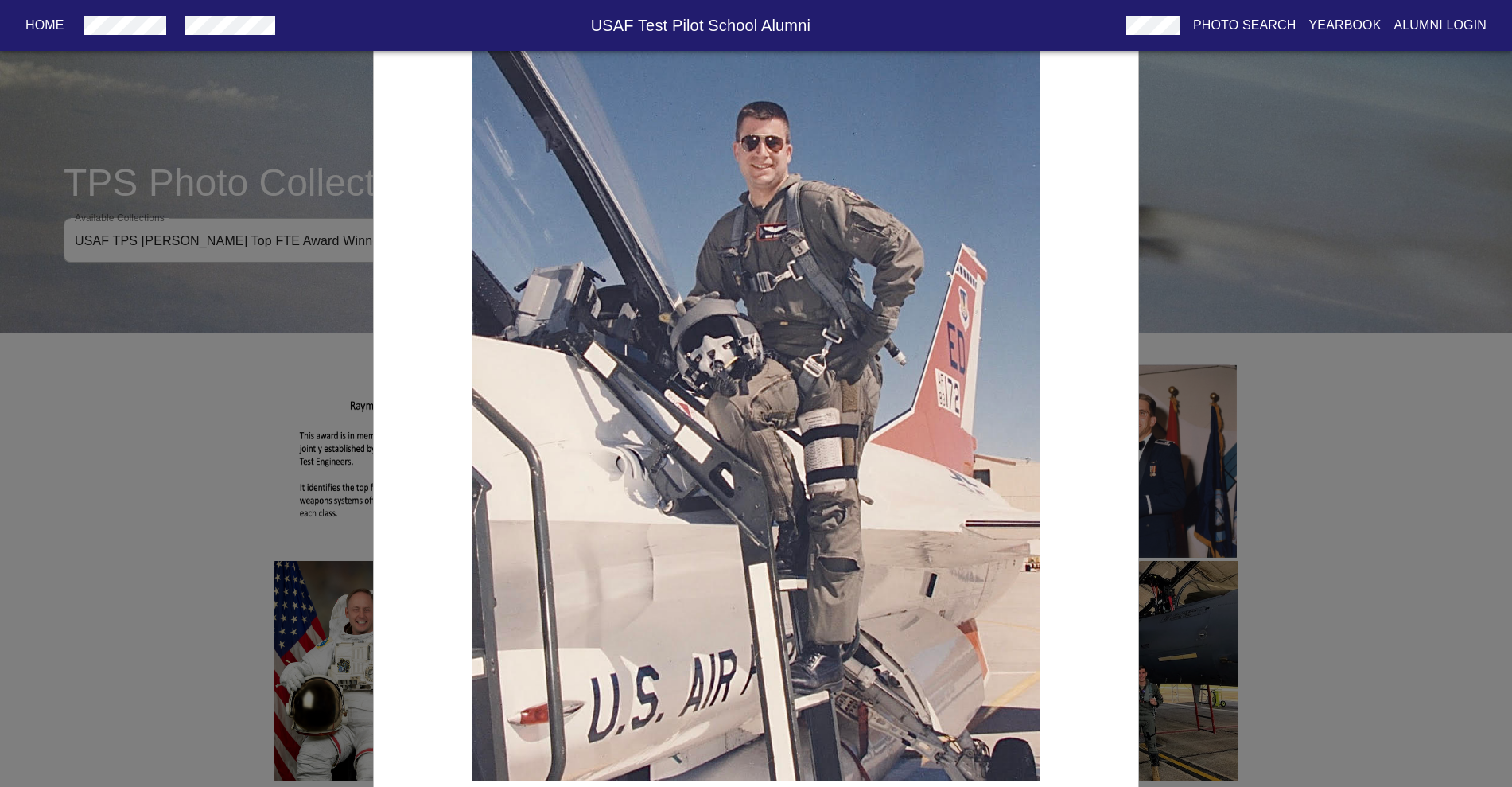 type 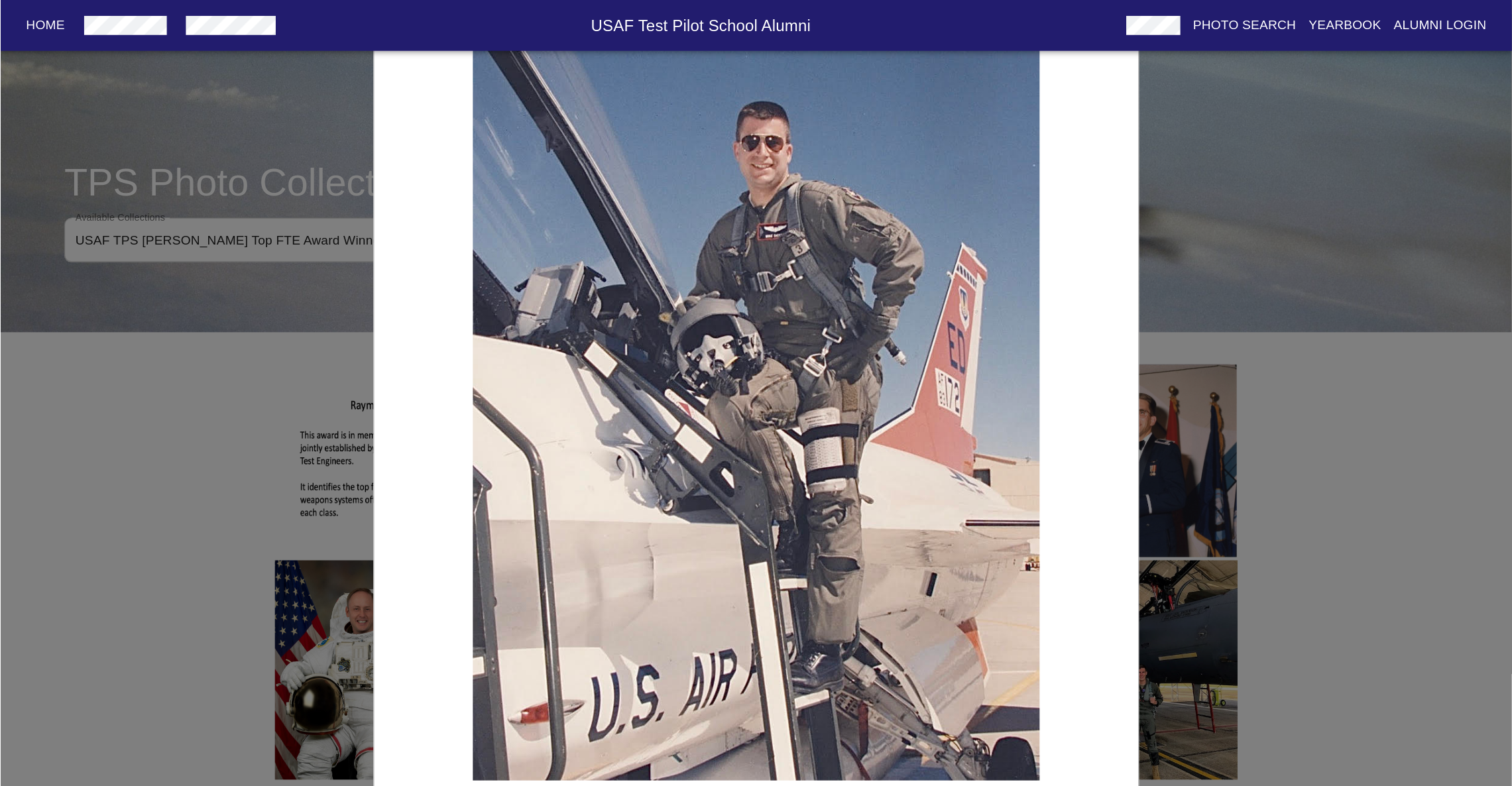 scroll, scrollTop: 0, scrollLeft: 0, axis: both 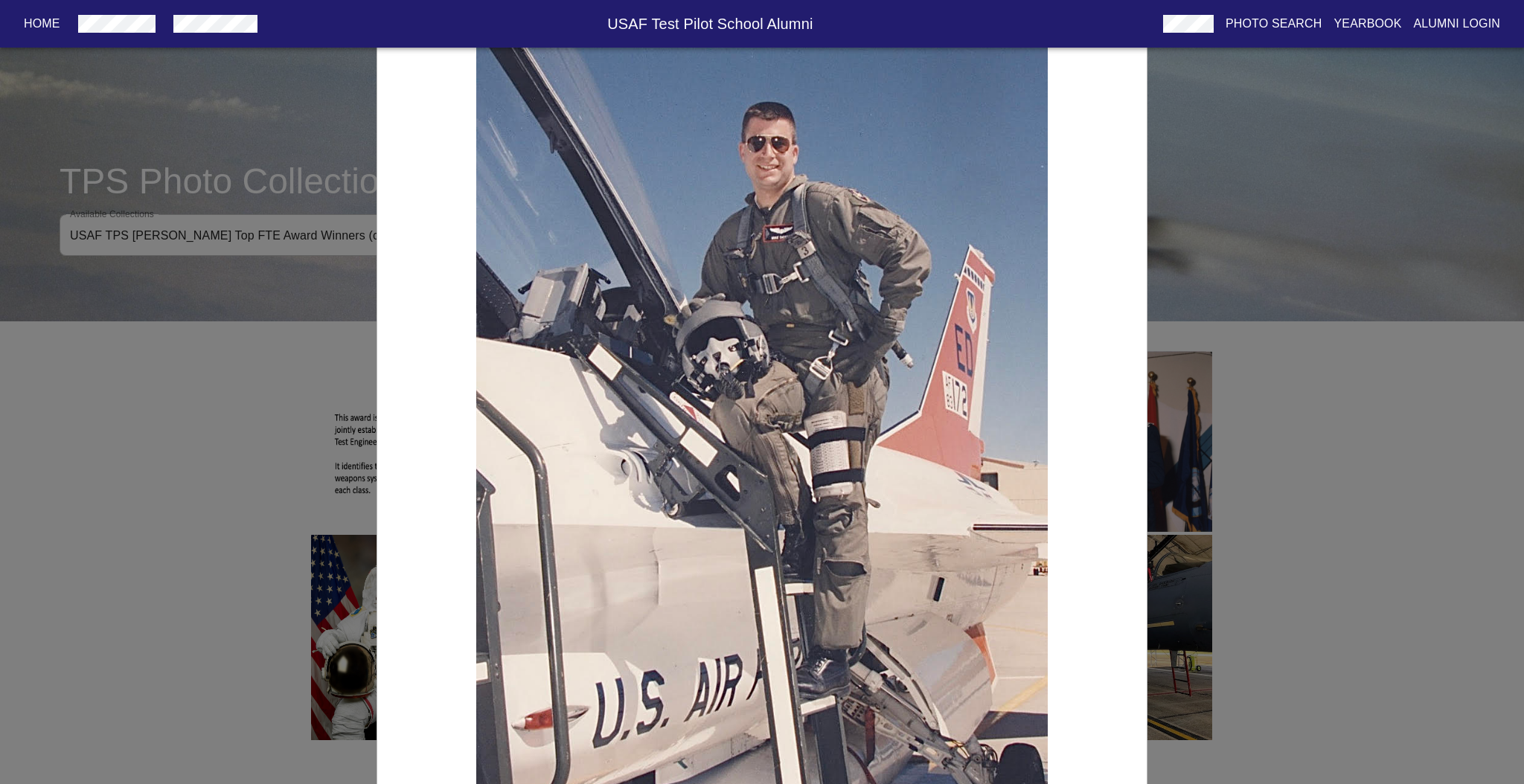 click on "USAF TPS [PERSON_NAME] Award Winner for Class 1995B, [PERSON_NAME]" at bounding box center [762, 392] 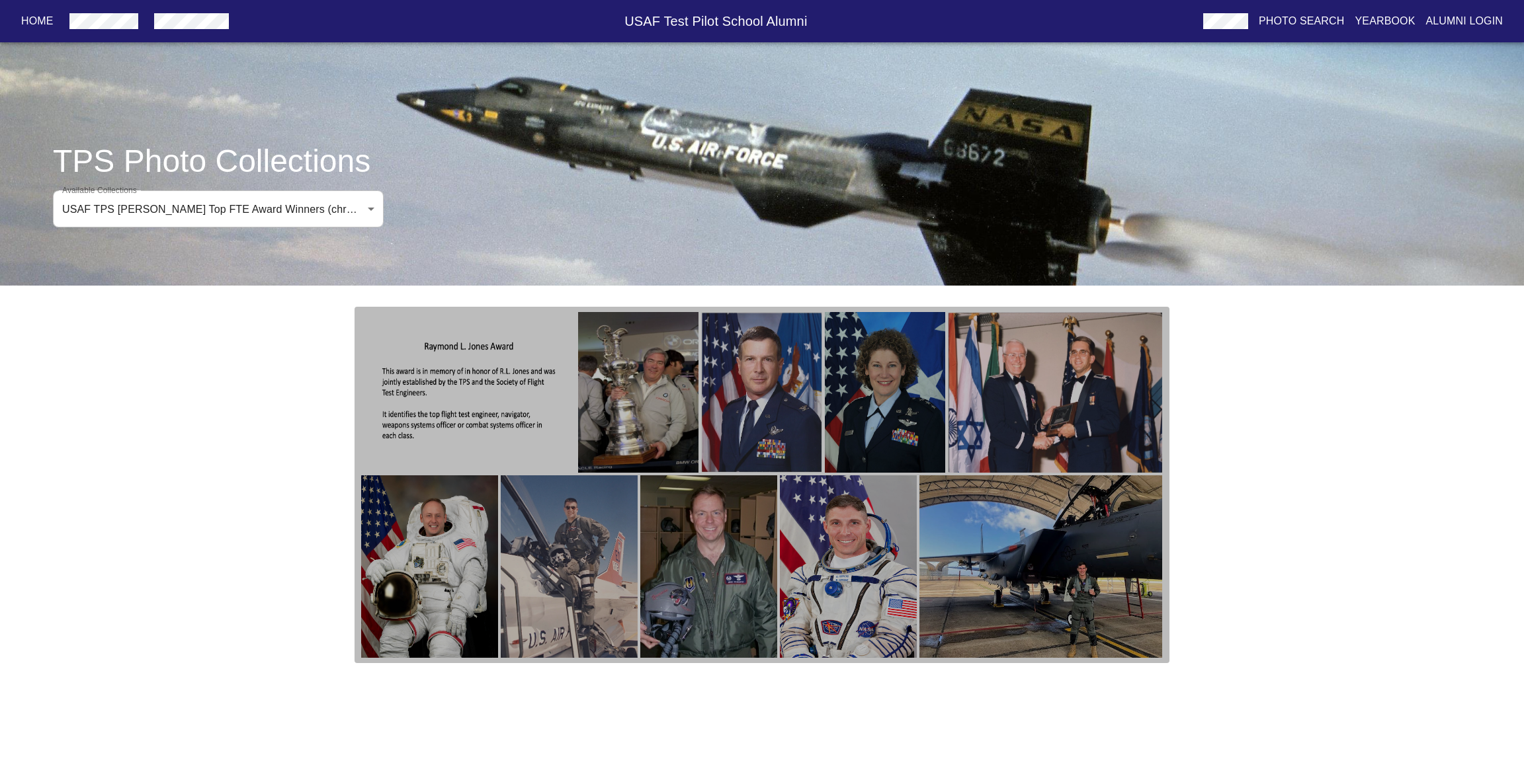 click at bounding box center (569, 567) 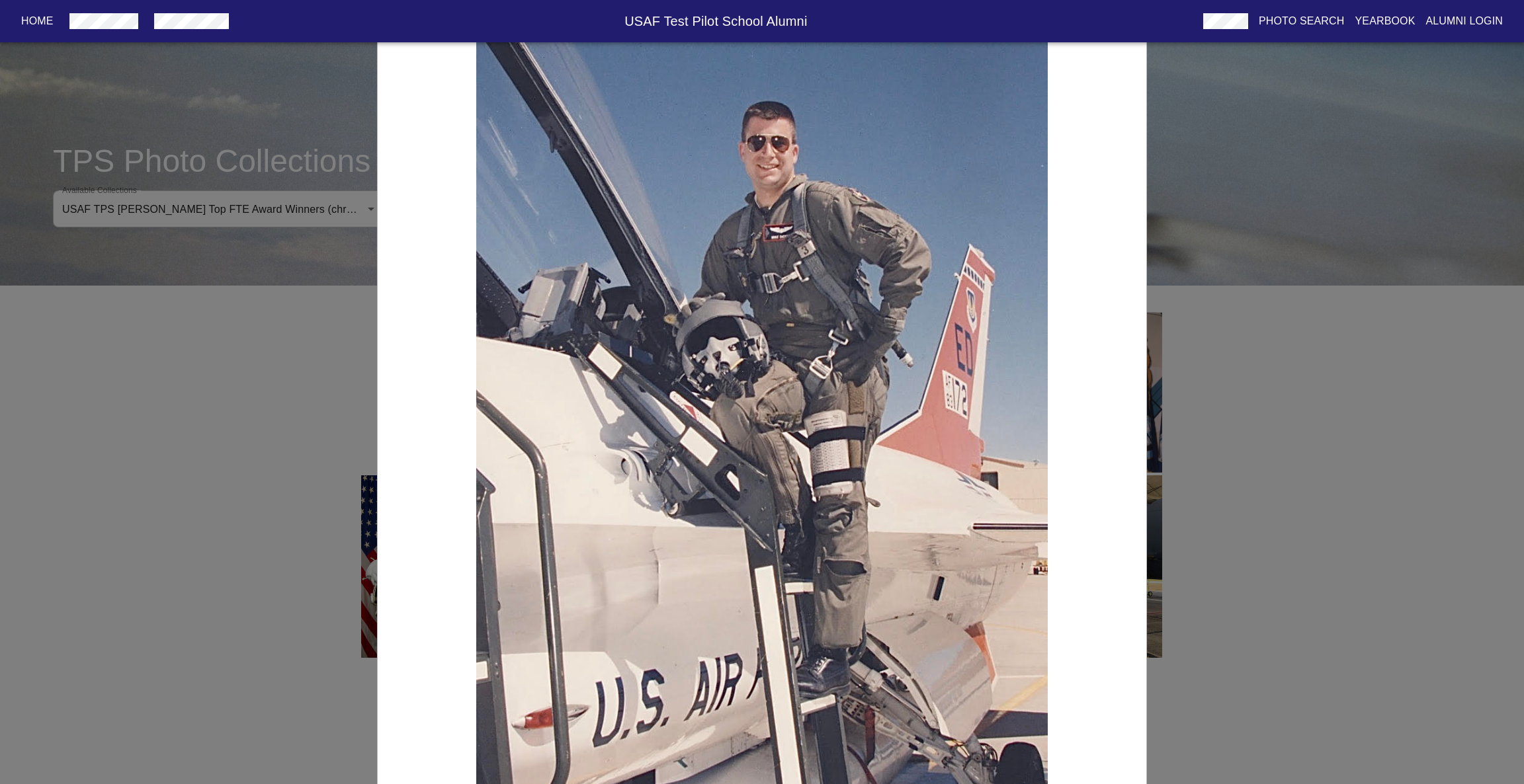 drag, startPoint x: 771, startPoint y: 517, endPoint x: 636, endPoint y: 525, distance: 135.23683 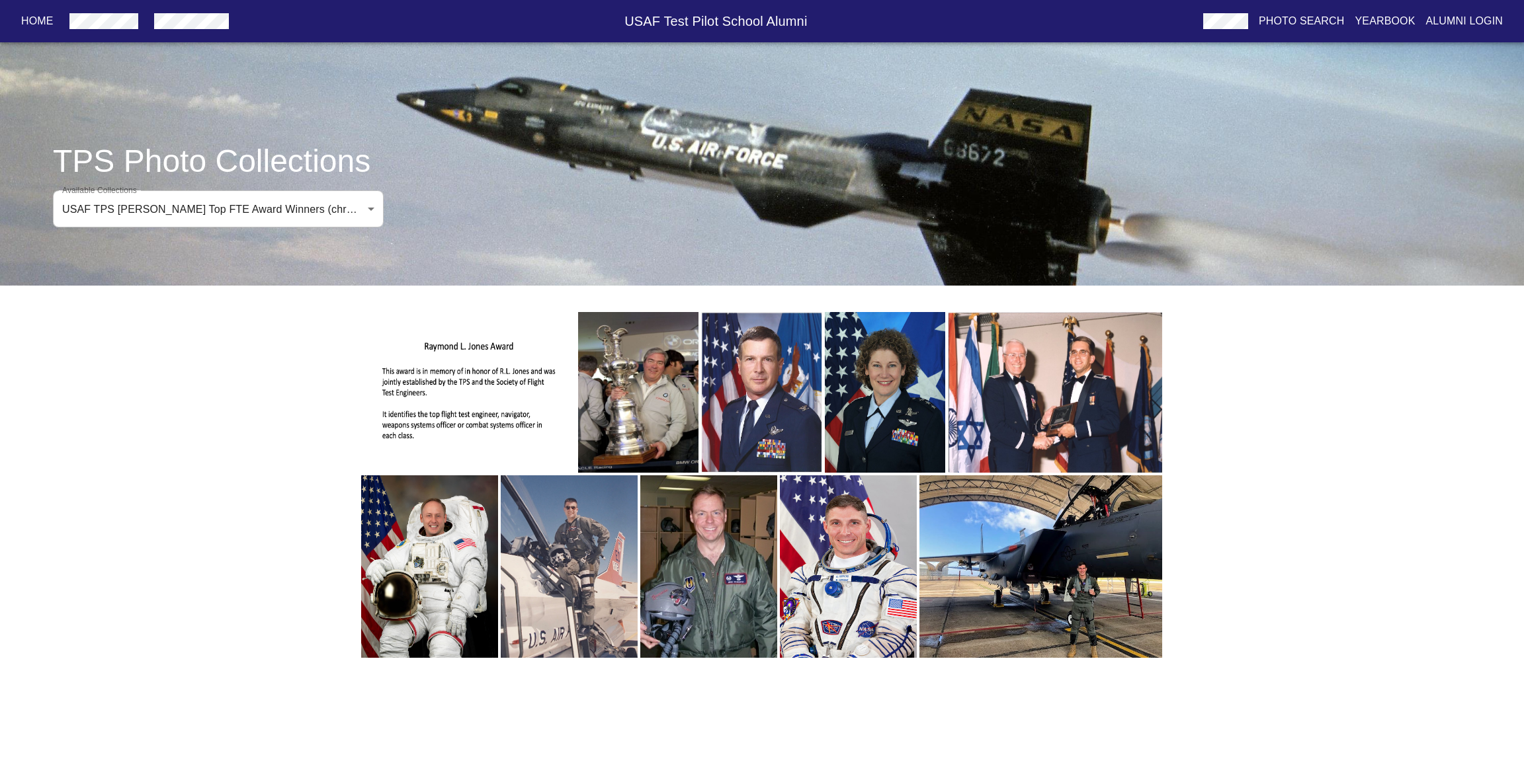 click at bounding box center (429, 567) 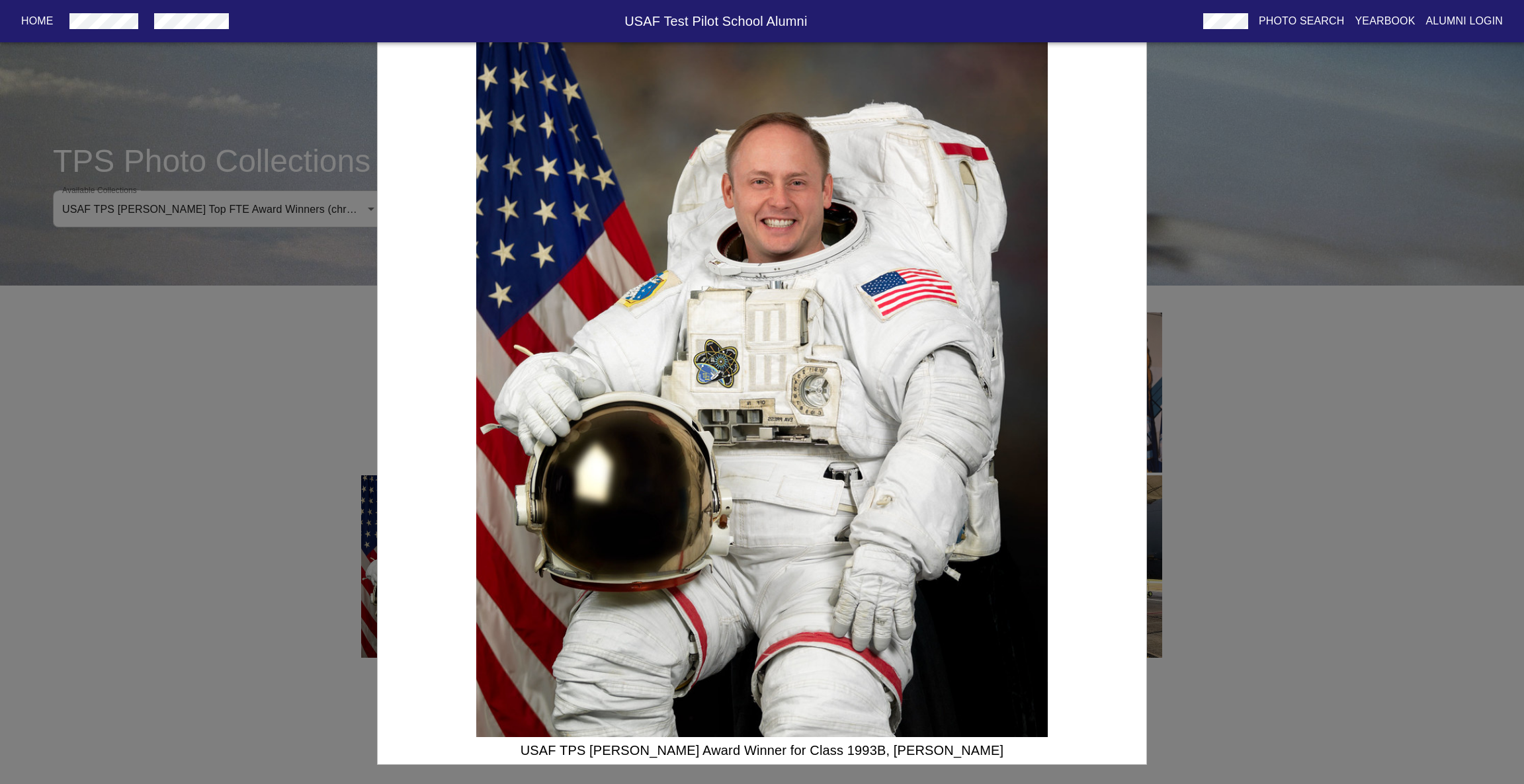 click on "USAF TPS [PERSON_NAME] Award Winner for Class 1993B, [PERSON_NAME]" at bounding box center (762, 392) 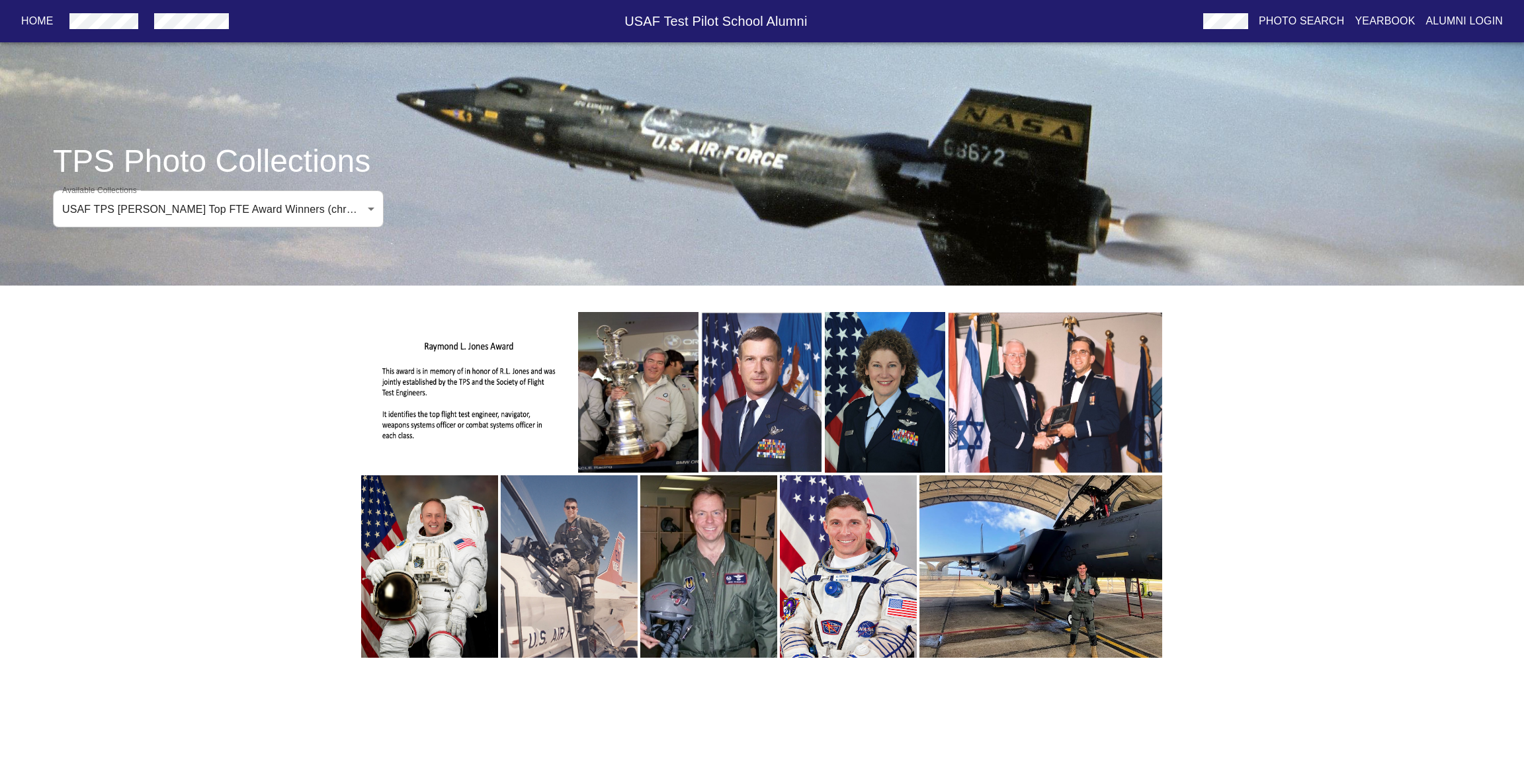 click at bounding box center (1055, 392) 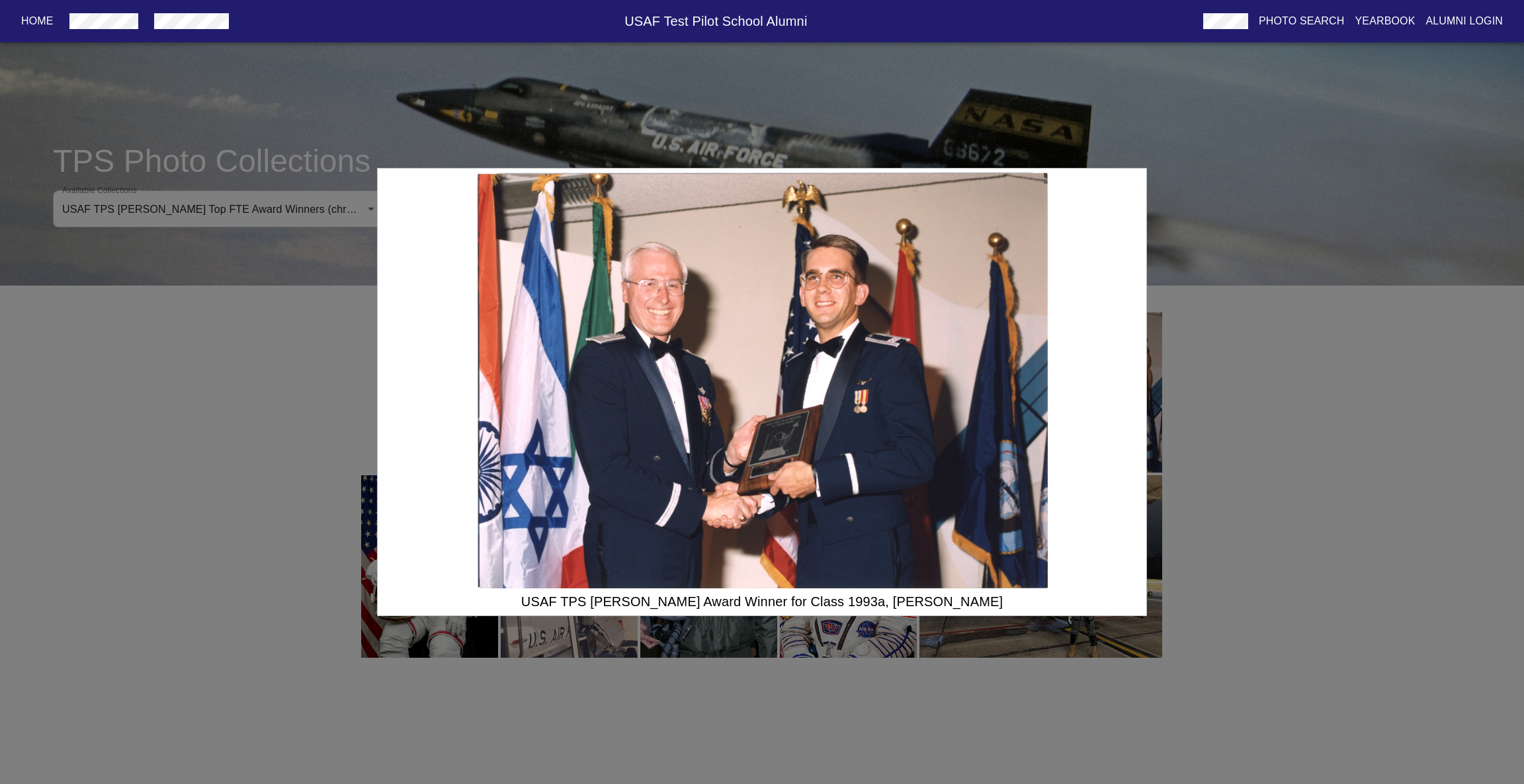 click on "USAF TPS [PERSON_NAME] Award Winner for Class 1993a, [PERSON_NAME]" at bounding box center [762, 392] 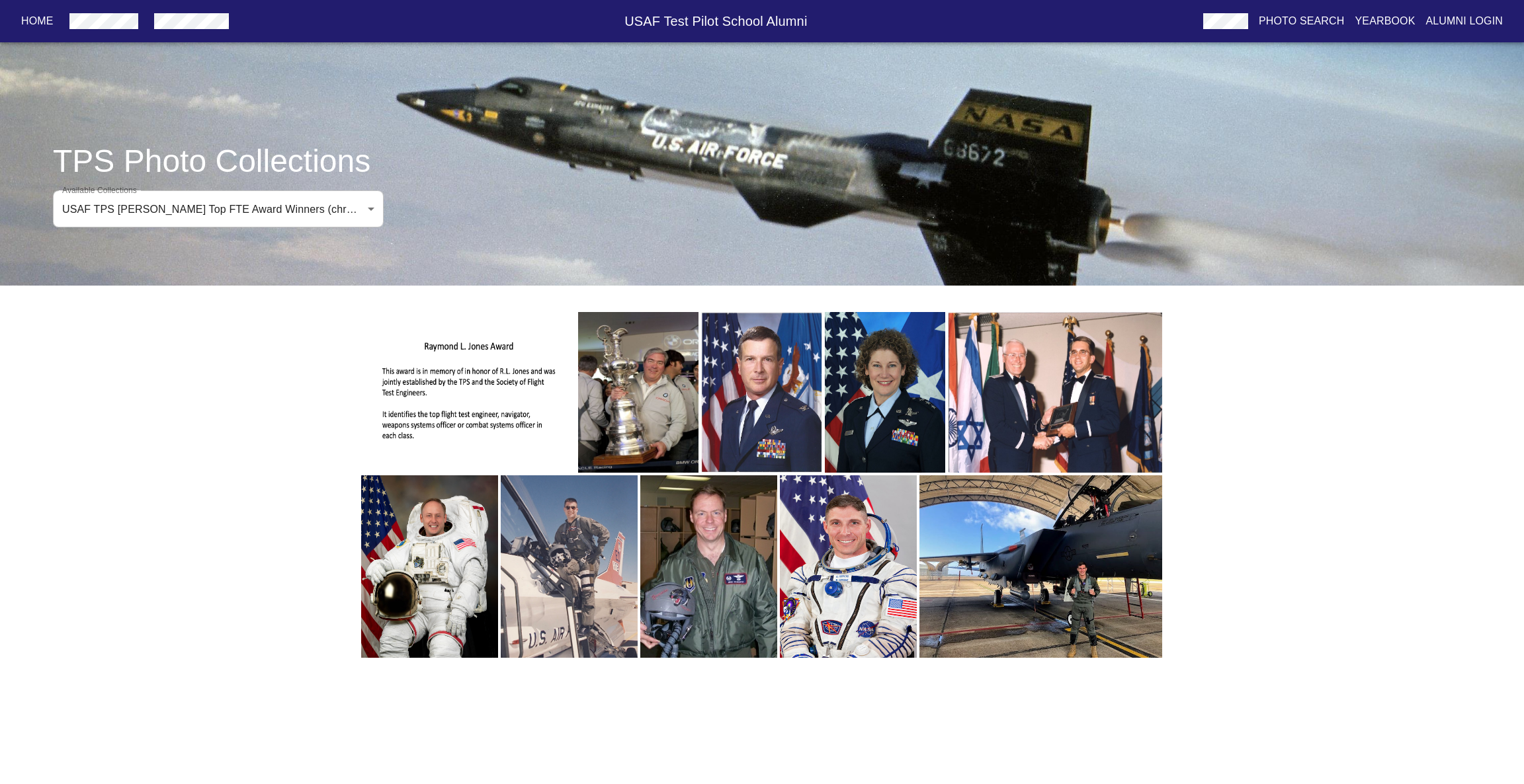 click at bounding box center [885, 392] 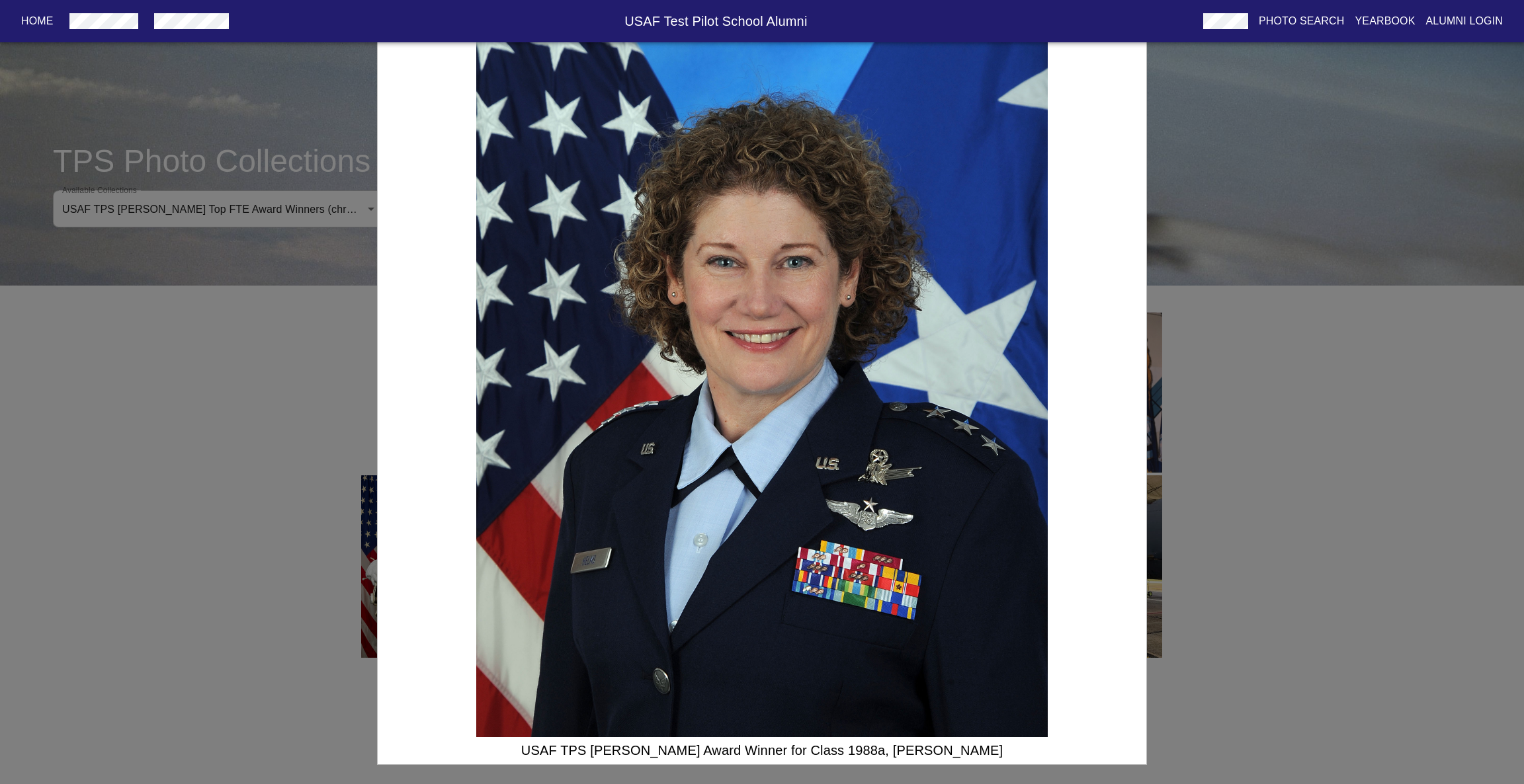 click on "USAF TPS [PERSON_NAME] Award Winner for Class 1988a, [PERSON_NAME]" at bounding box center [762, 392] 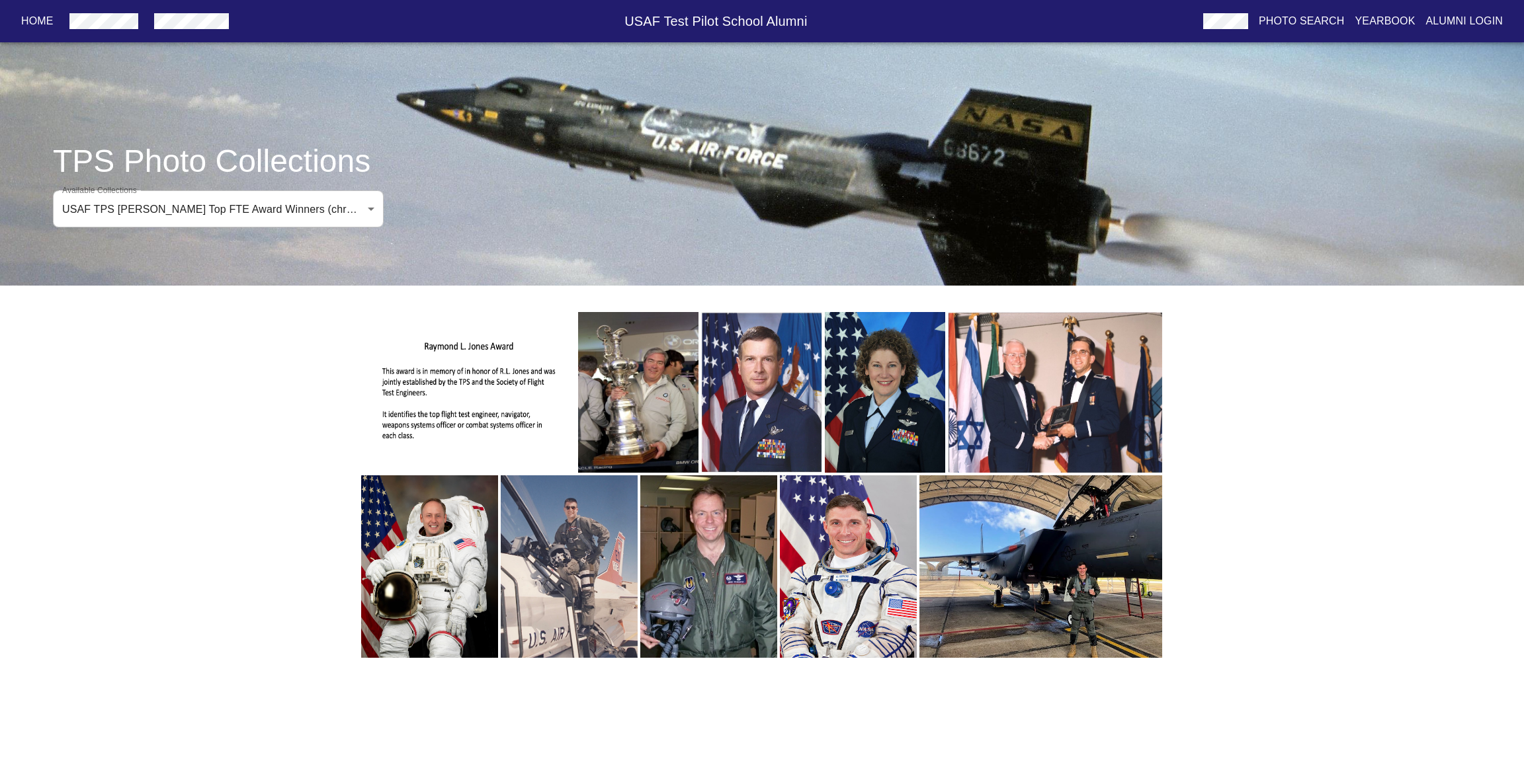 click at bounding box center [761, 392] 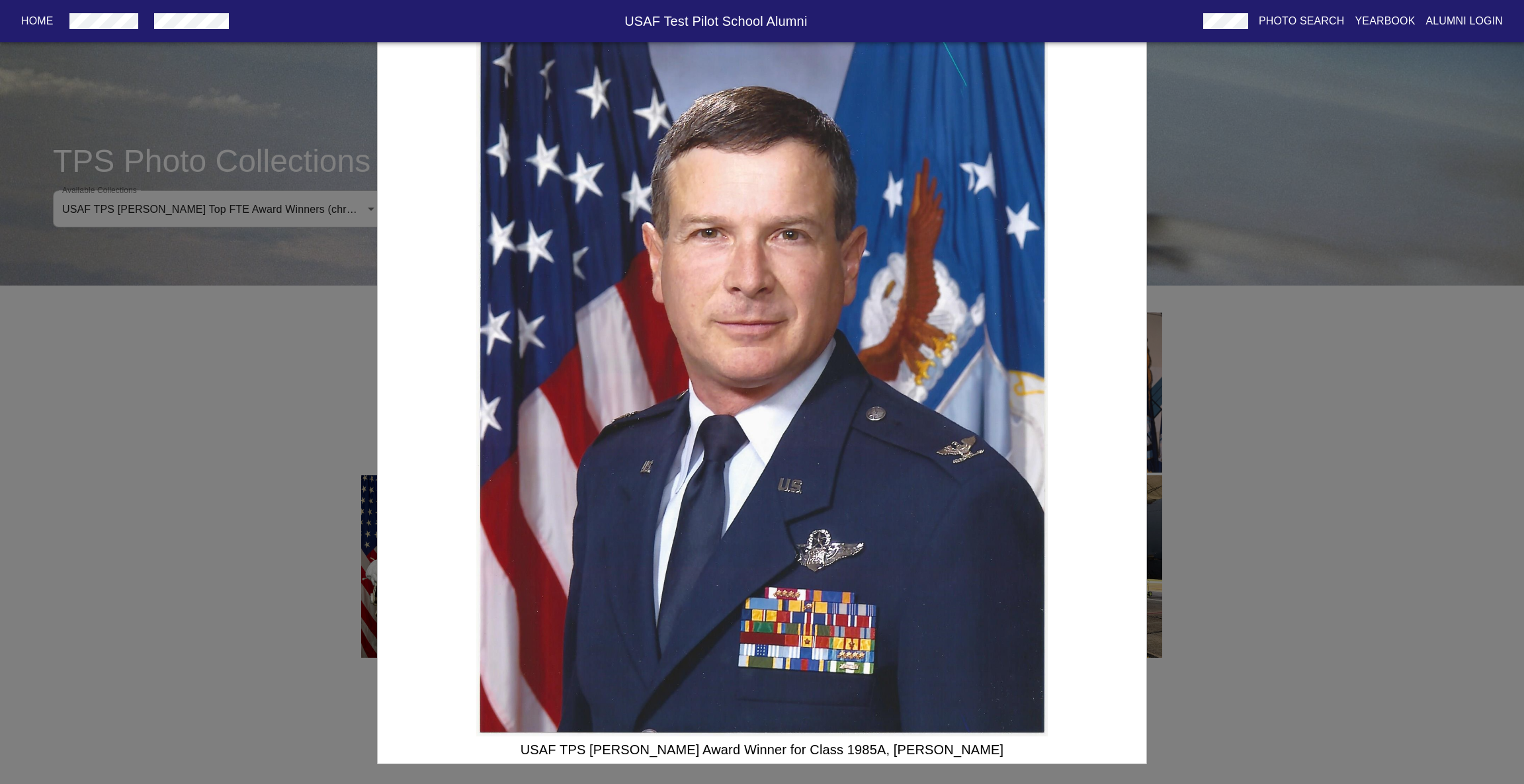 click on "USAF TPS [PERSON_NAME] Award Winner for Class 1985A, [PERSON_NAME]" at bounding box center [762, 392] 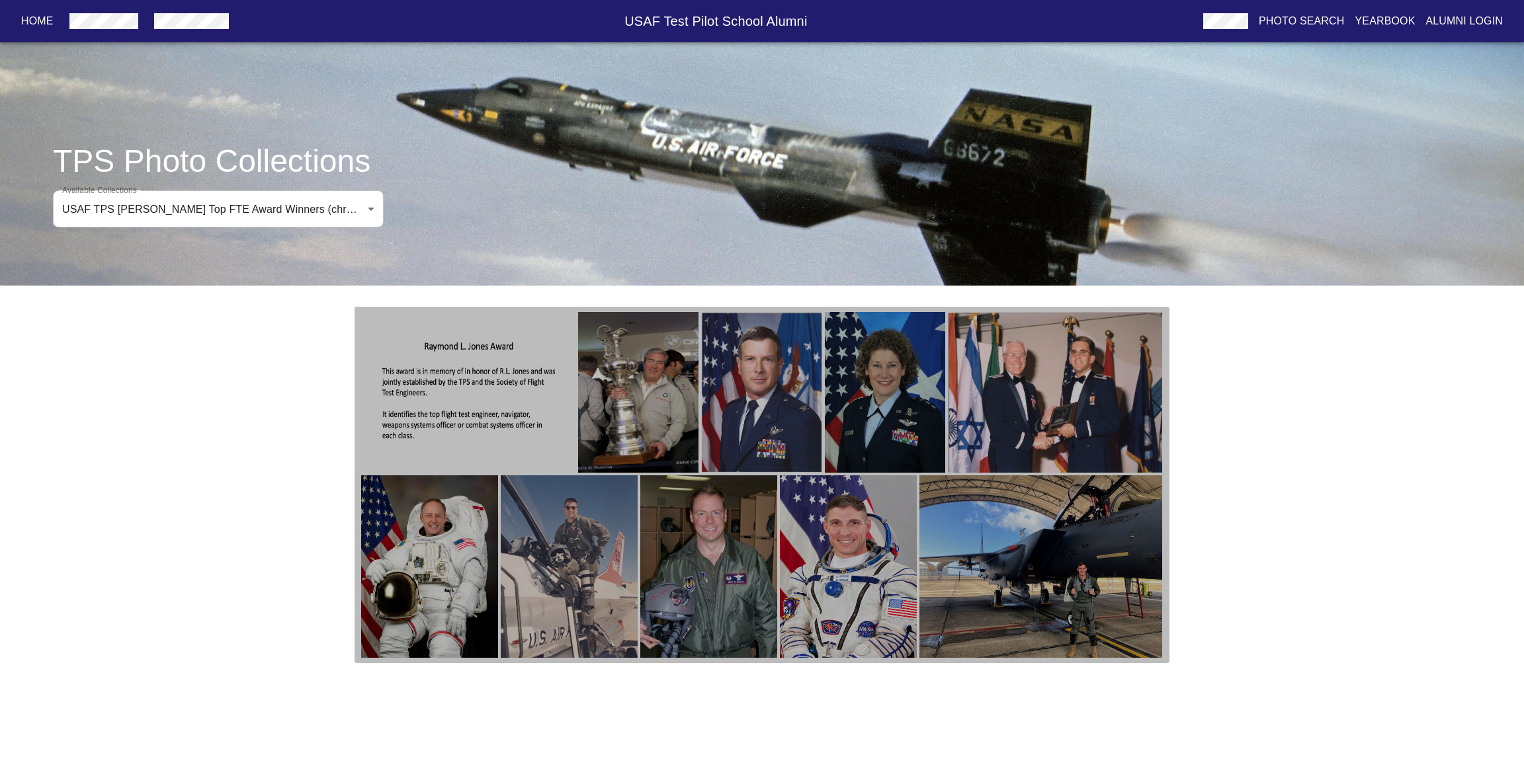 click at bounding box center [638, 392] 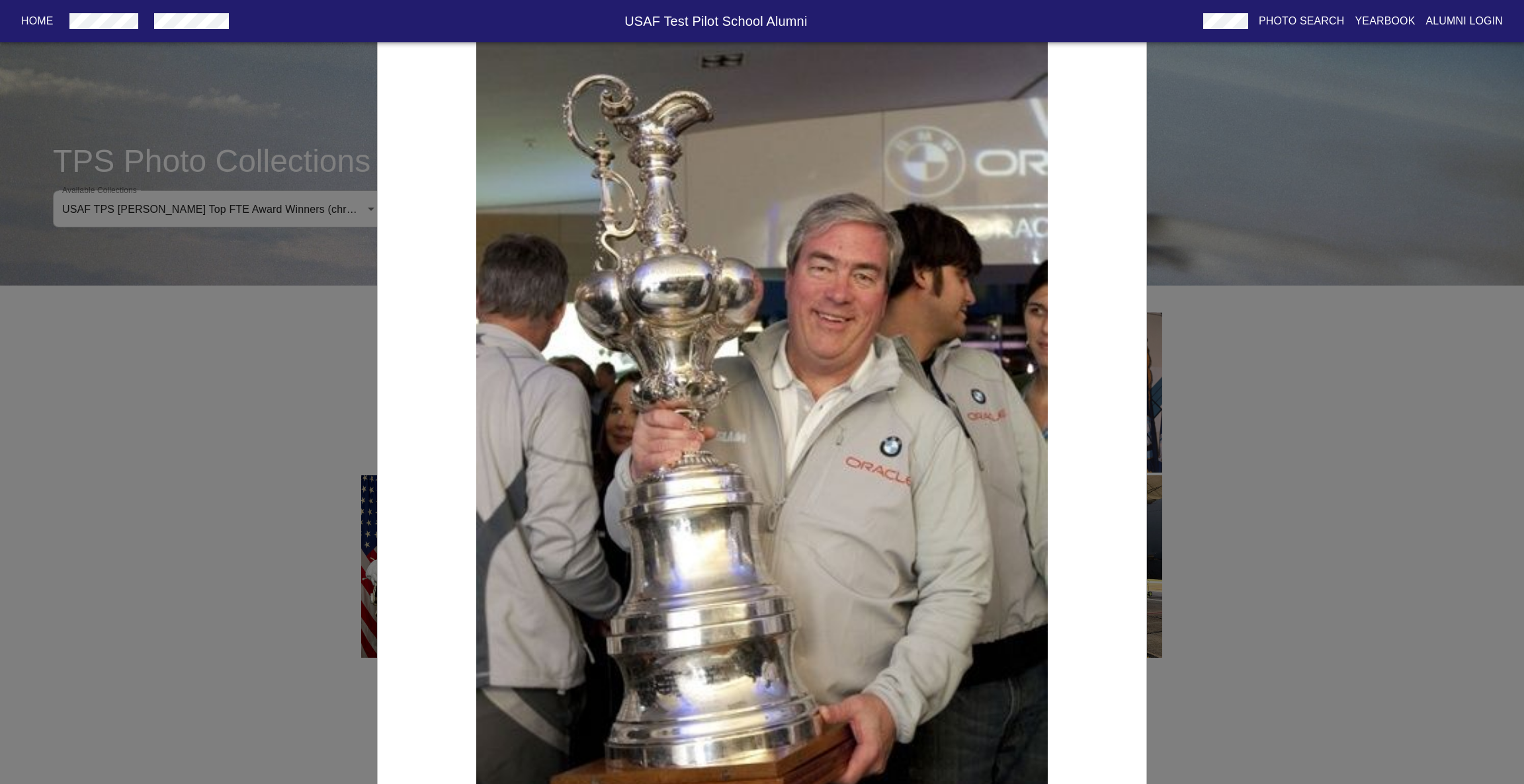 click on "USAF TPS [PERSON_NAME] Award Winner for Class 1979B, [PERSON_NAME]" at bounding box center [762, 392] 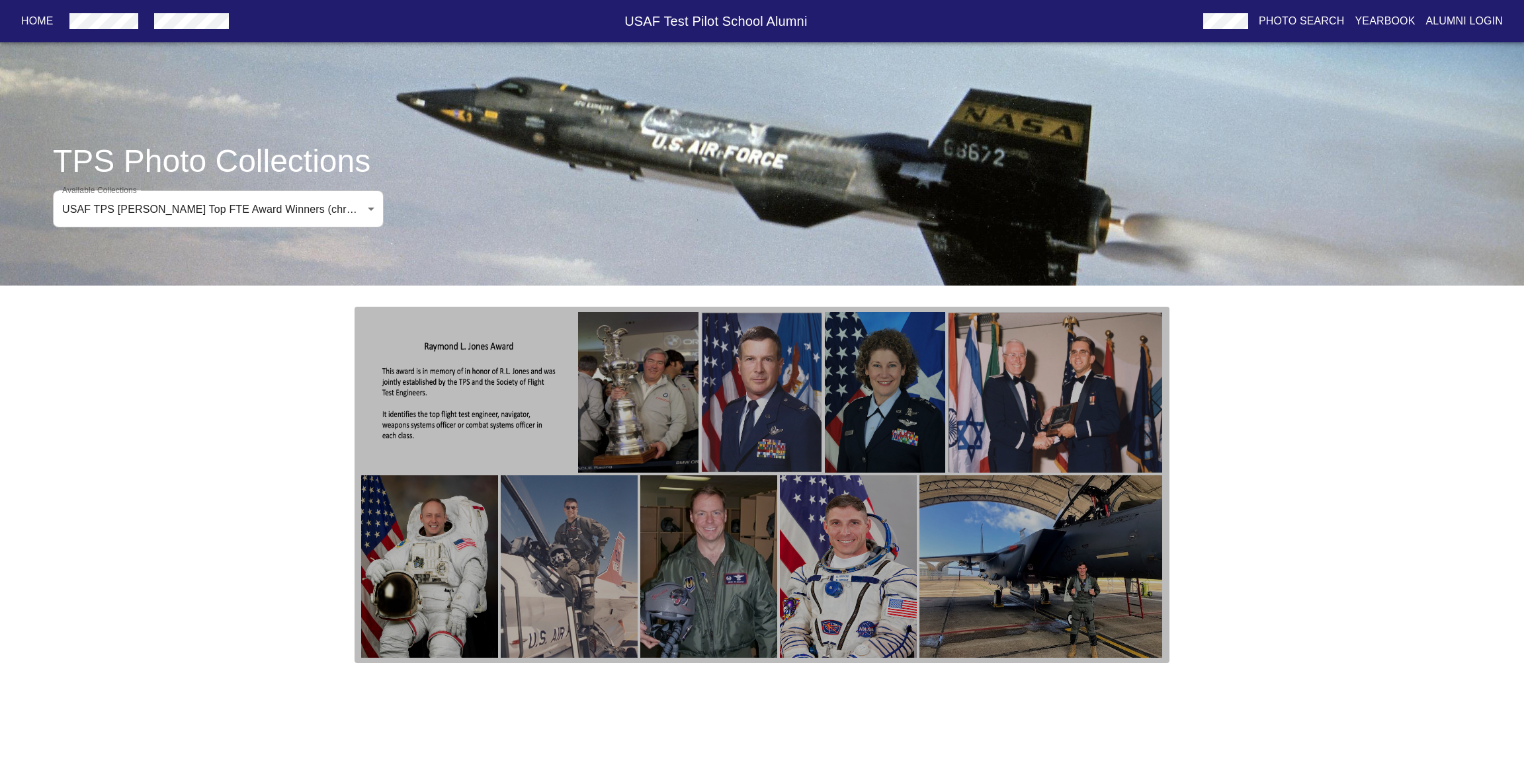 click at bounding box center [1040, 567] 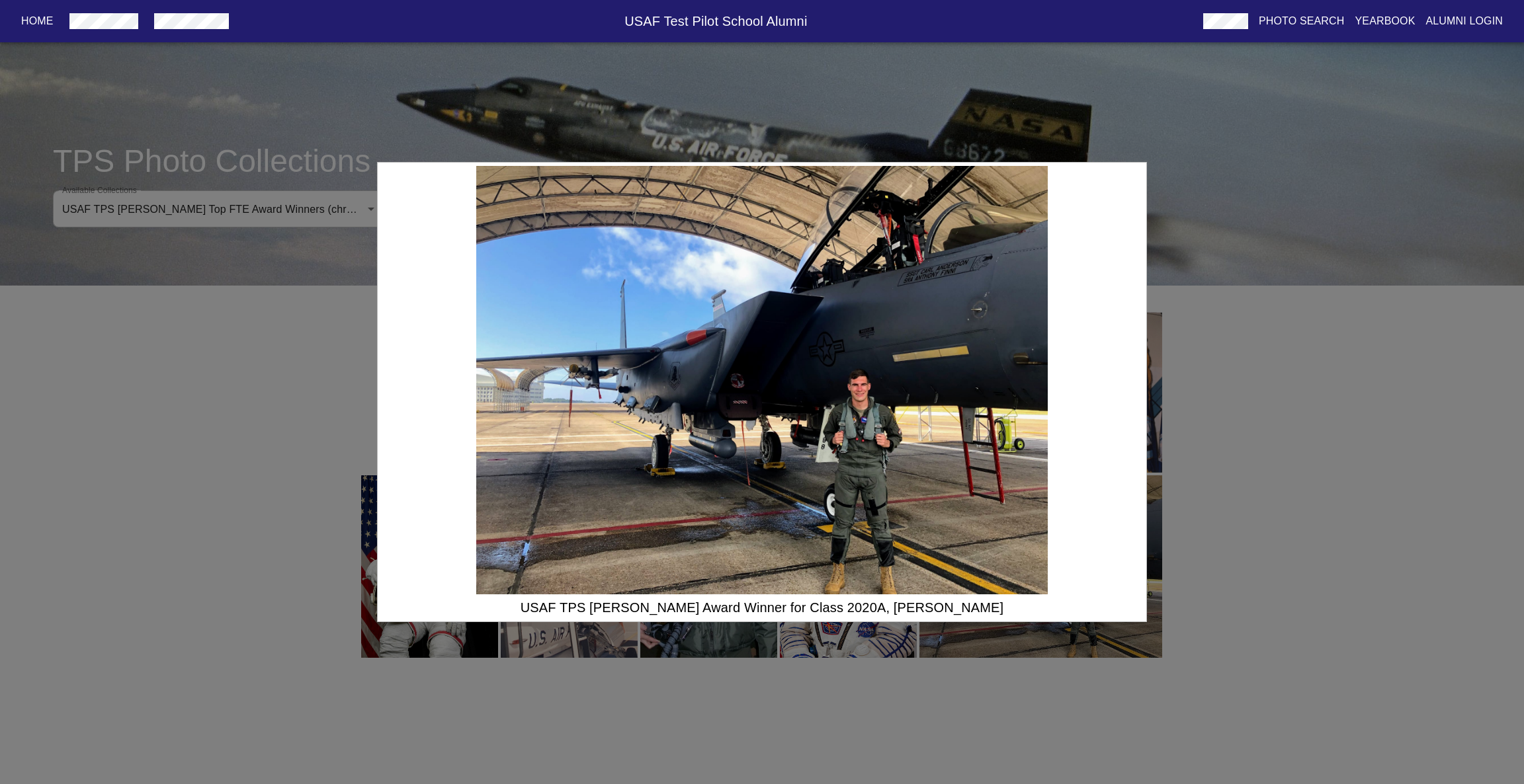 click on "USAF TPS [PERSON_NAME] Award Winner for Class 2020A, [PERSON_NAME]" at bounding box center (762, 392) 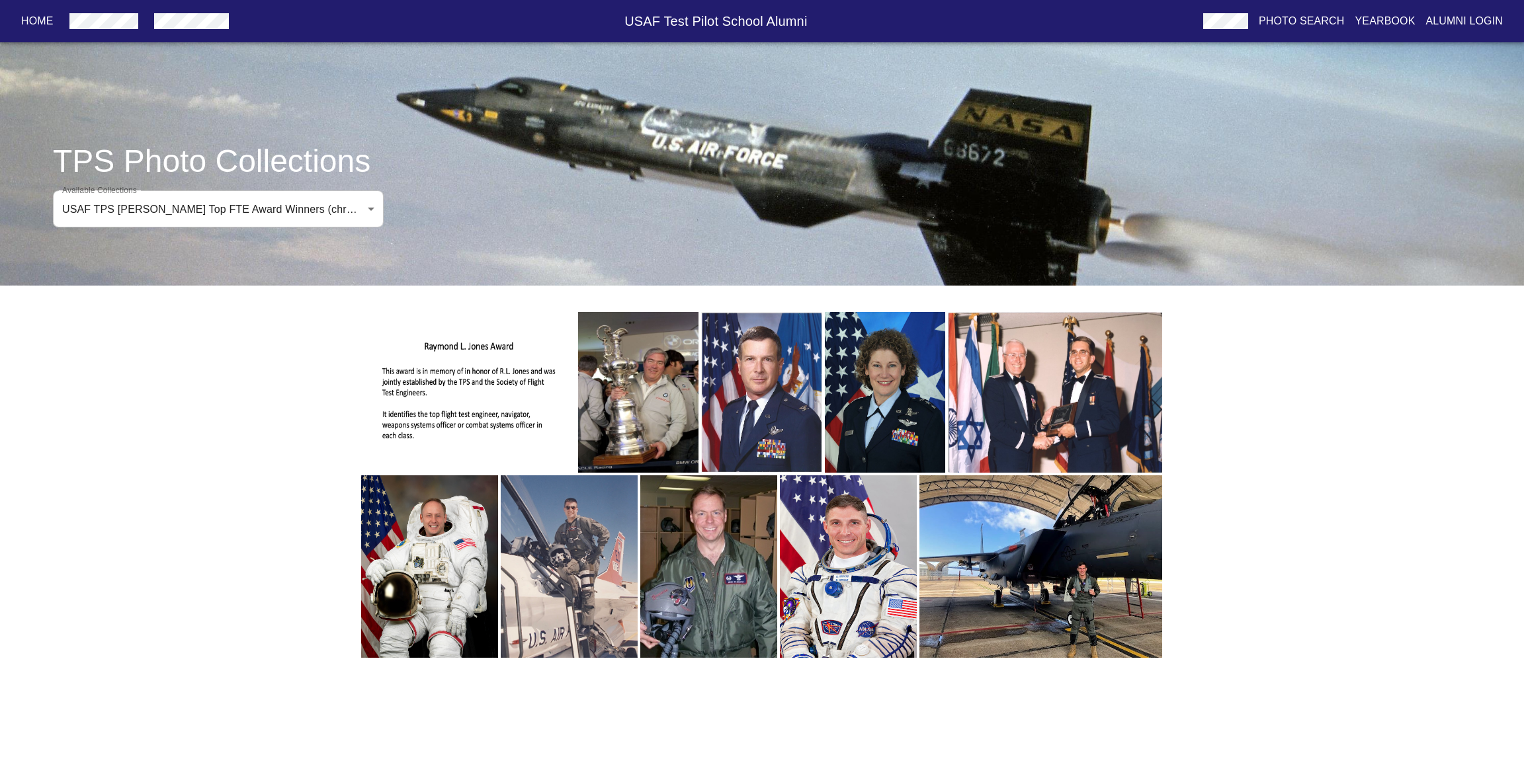 click at bounding box center [1040, 567] 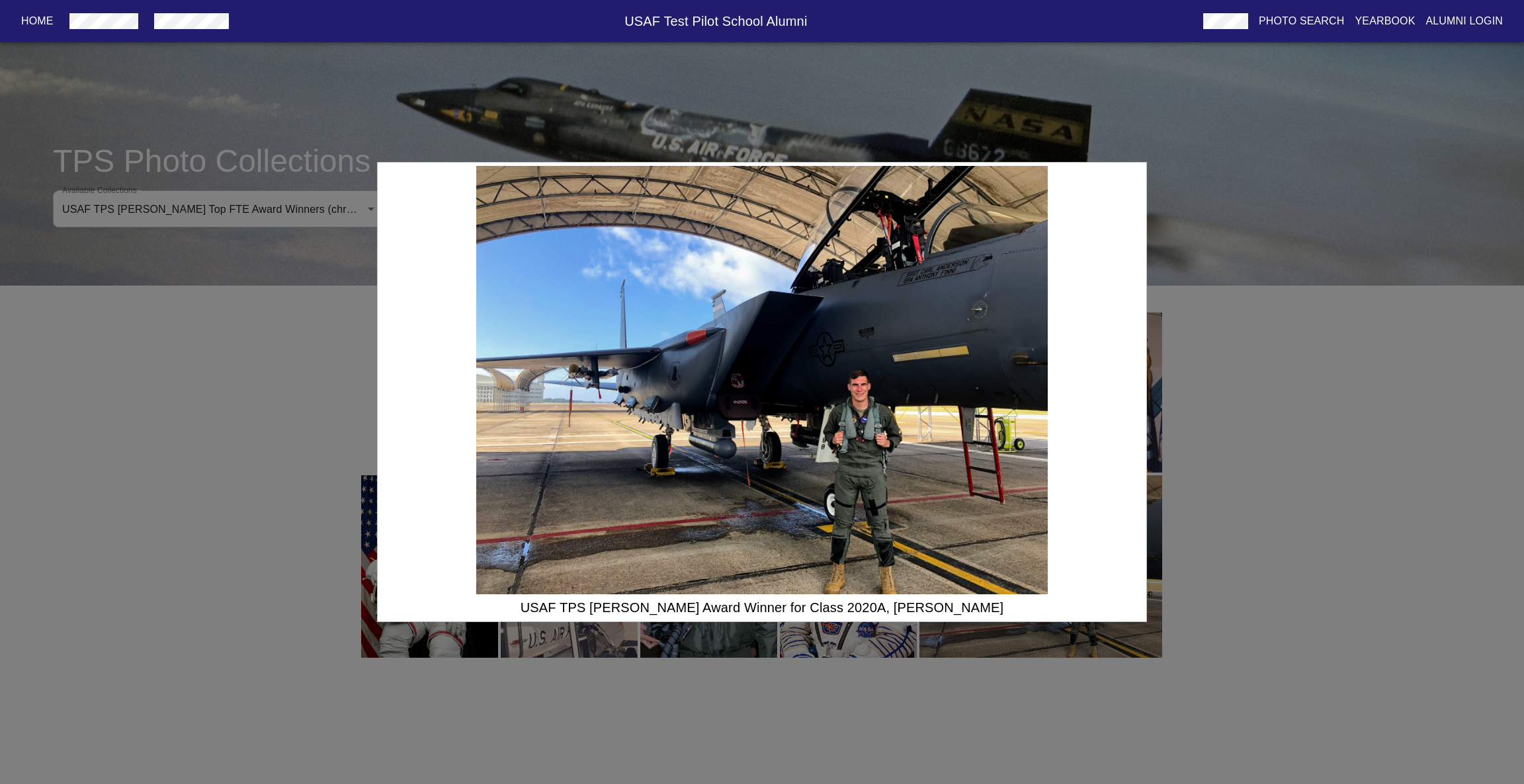 click on "USAF TPS [PERSON_NAME] Award Winner for Class 2020A, [PERSON_NAME]" at bounding box center (762, 392) 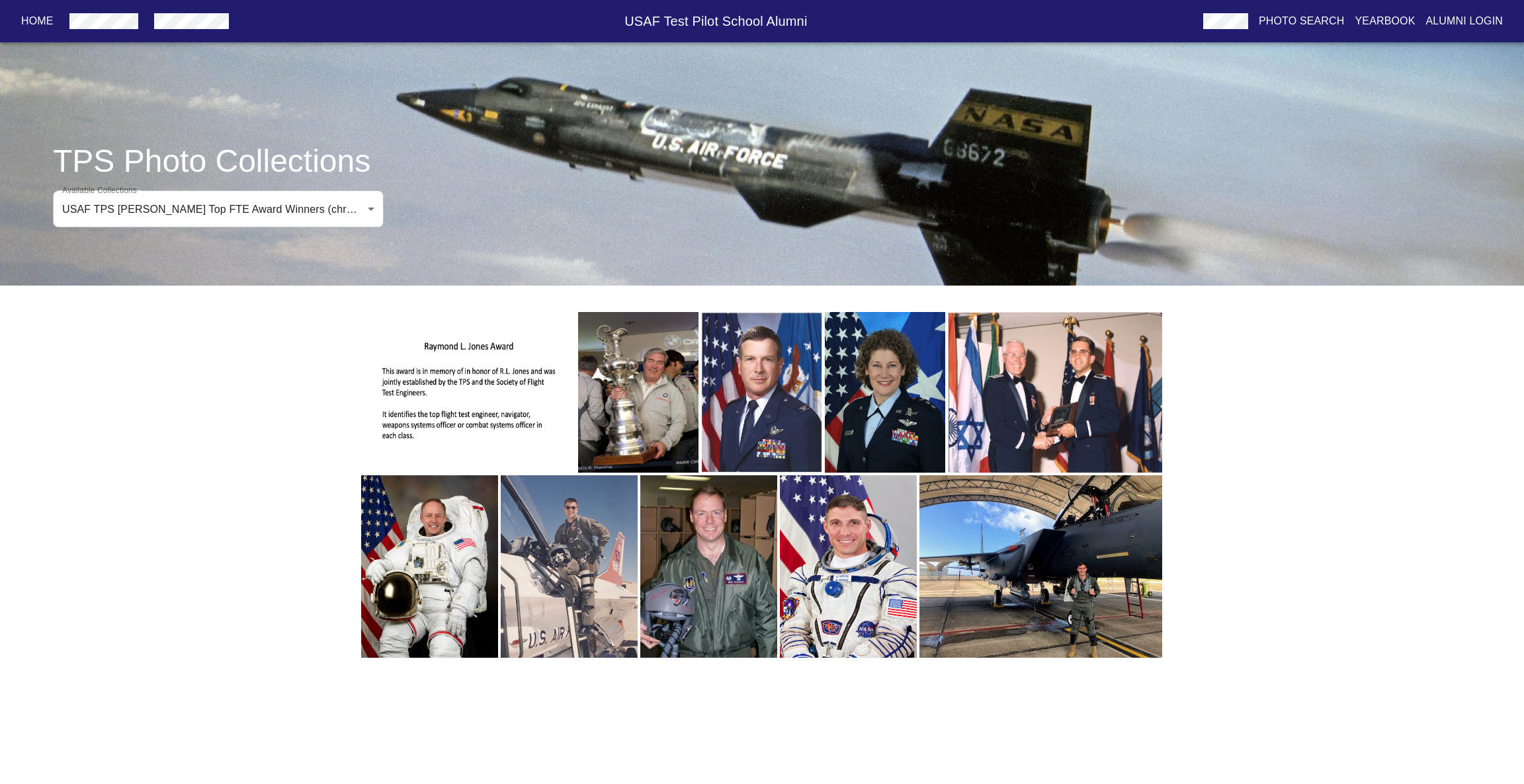click at bounding box center [1055, 392] 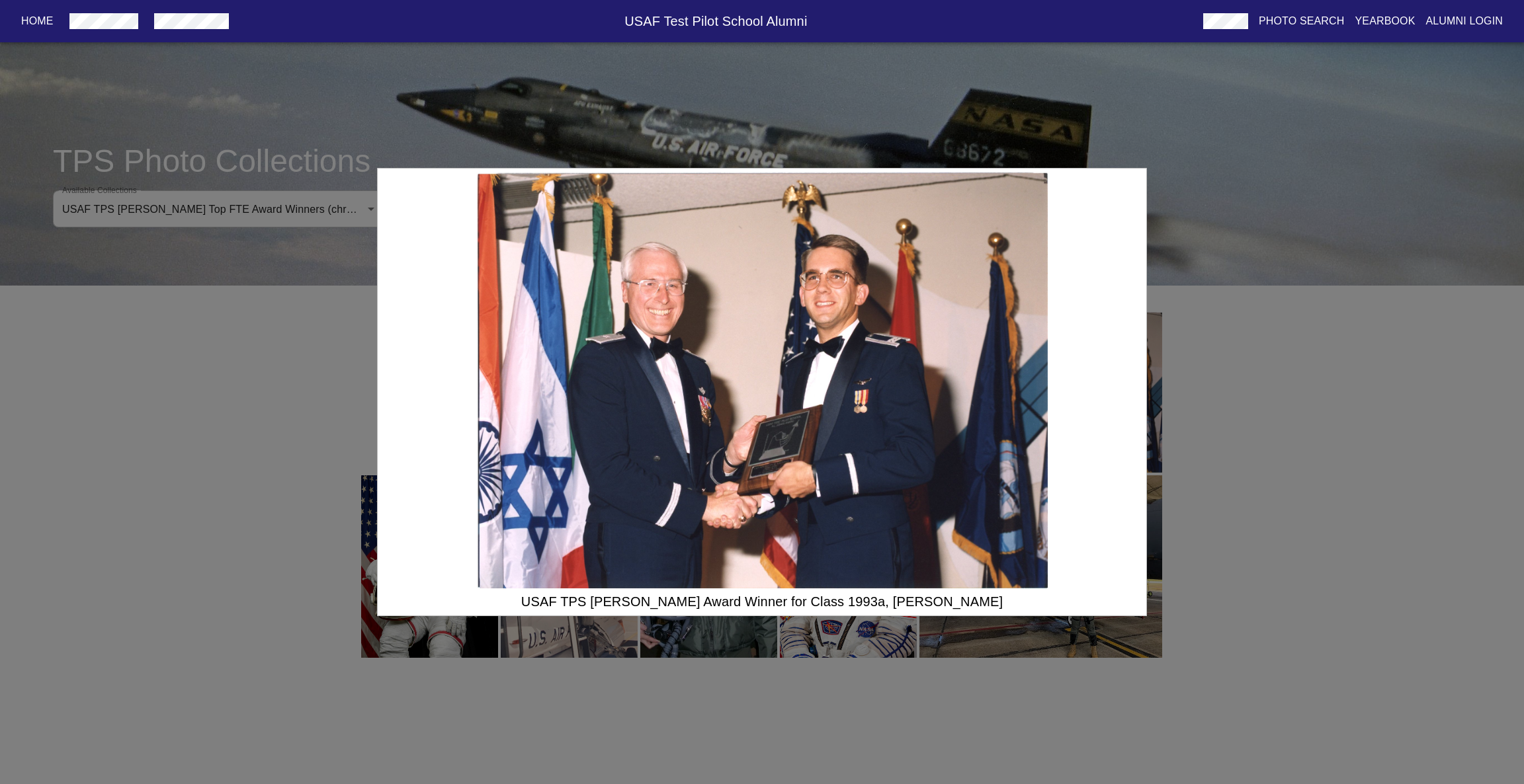 click on "USAF TPS [PERSON_NAME] Award Winner for Class 1993a, [PERSON_NAME]" at bounding box center (762, 392) 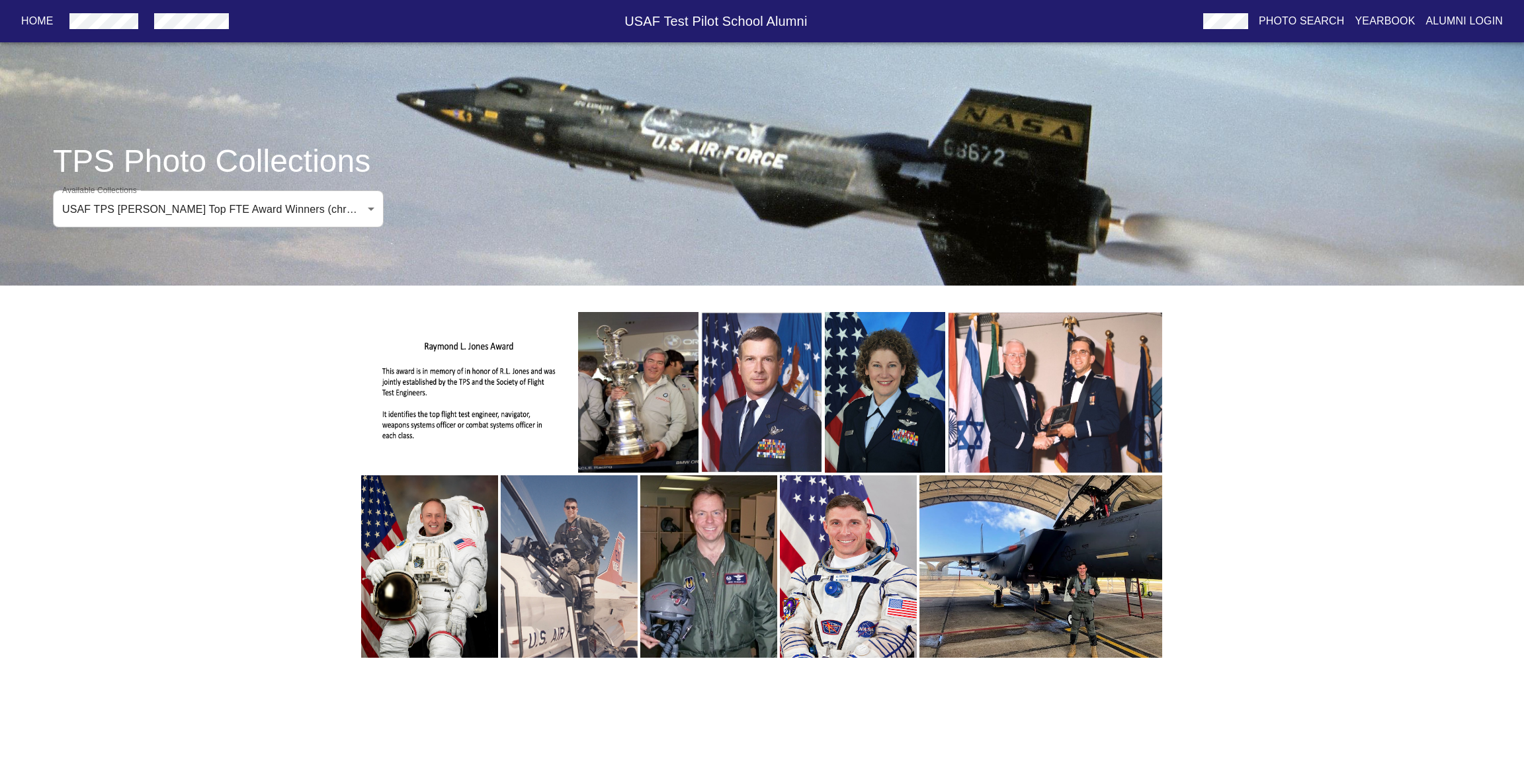 click on "Home USAF Test Pilot School Alumni Photo Search Yearbook Alumni Login TPS Photo Collections Available Collections USAF TPS [PERSON_NAME] Top FTE Award Winners (chronological) USAF TPS [PERSON_NAME] Top FTE Award Winners (chronological) Available Collections Home Alumni Bios Class Pages Photos Yearbook Alumni Login" at bounding box center [762, 342] 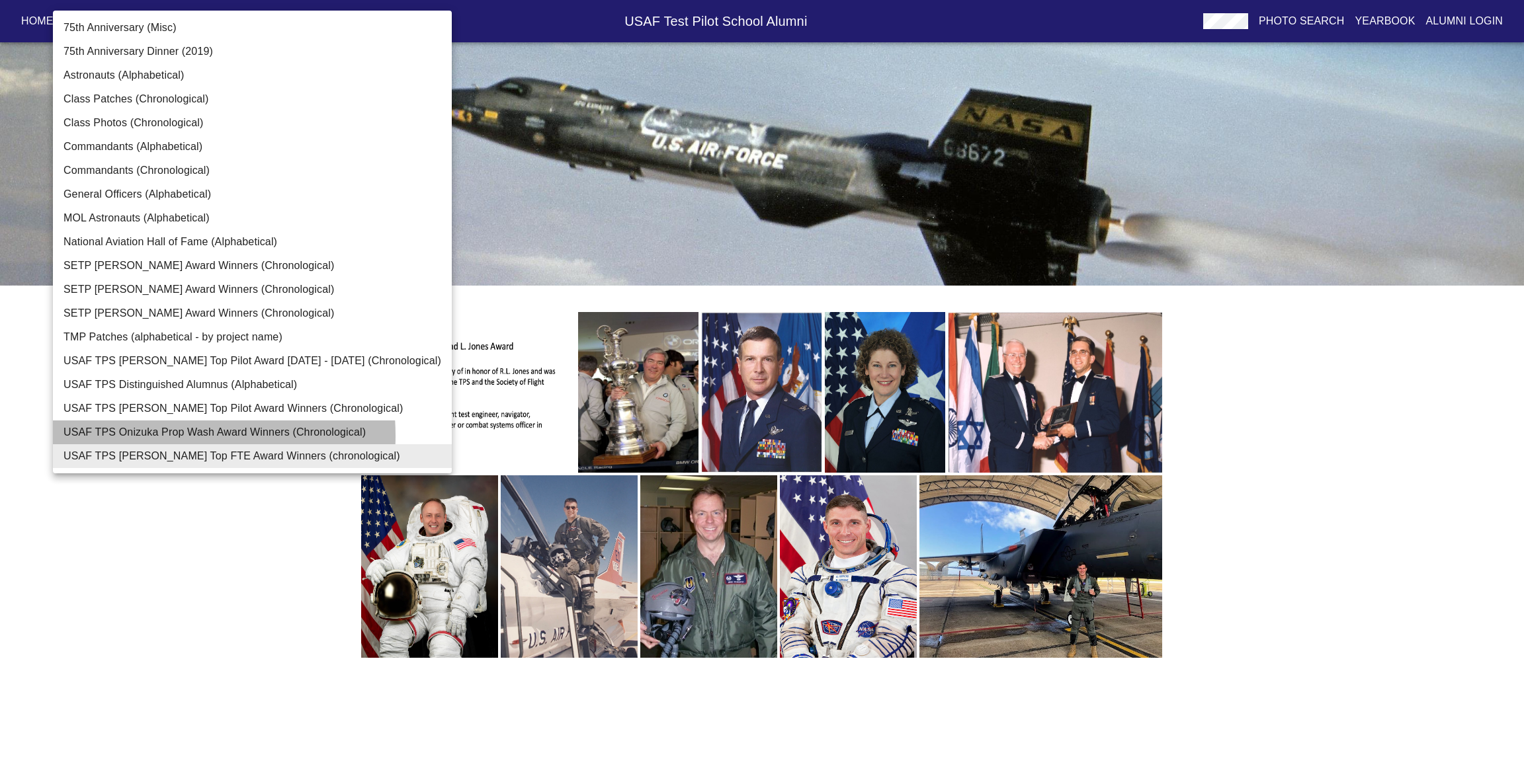 click on "USAF TPS Onizuka Prop Wash Award Winners (Chronological)" at bounding box center (252, 432) 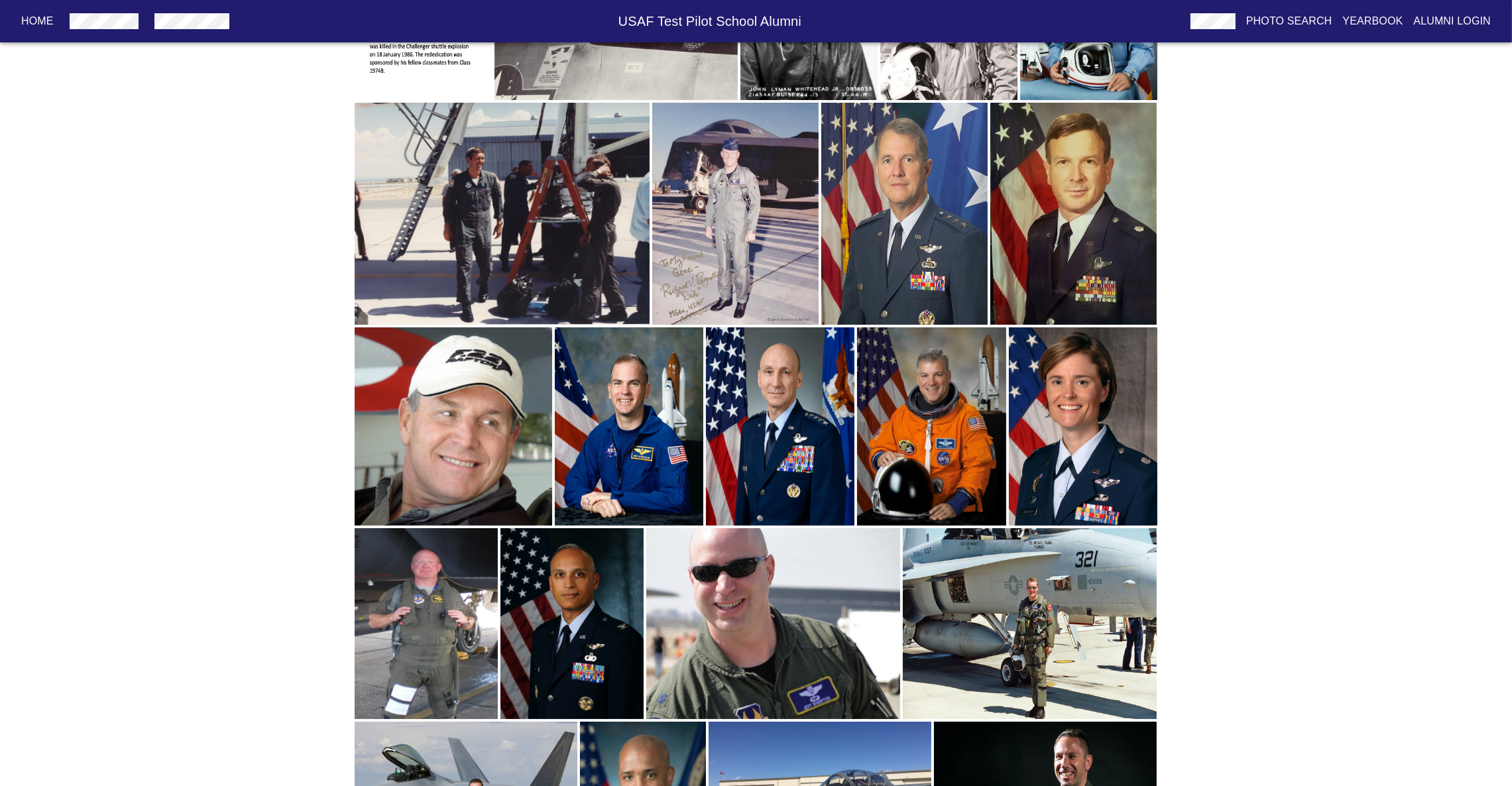 scroll, scrollTop: 503, scrollLeft: 0, axis: vertical 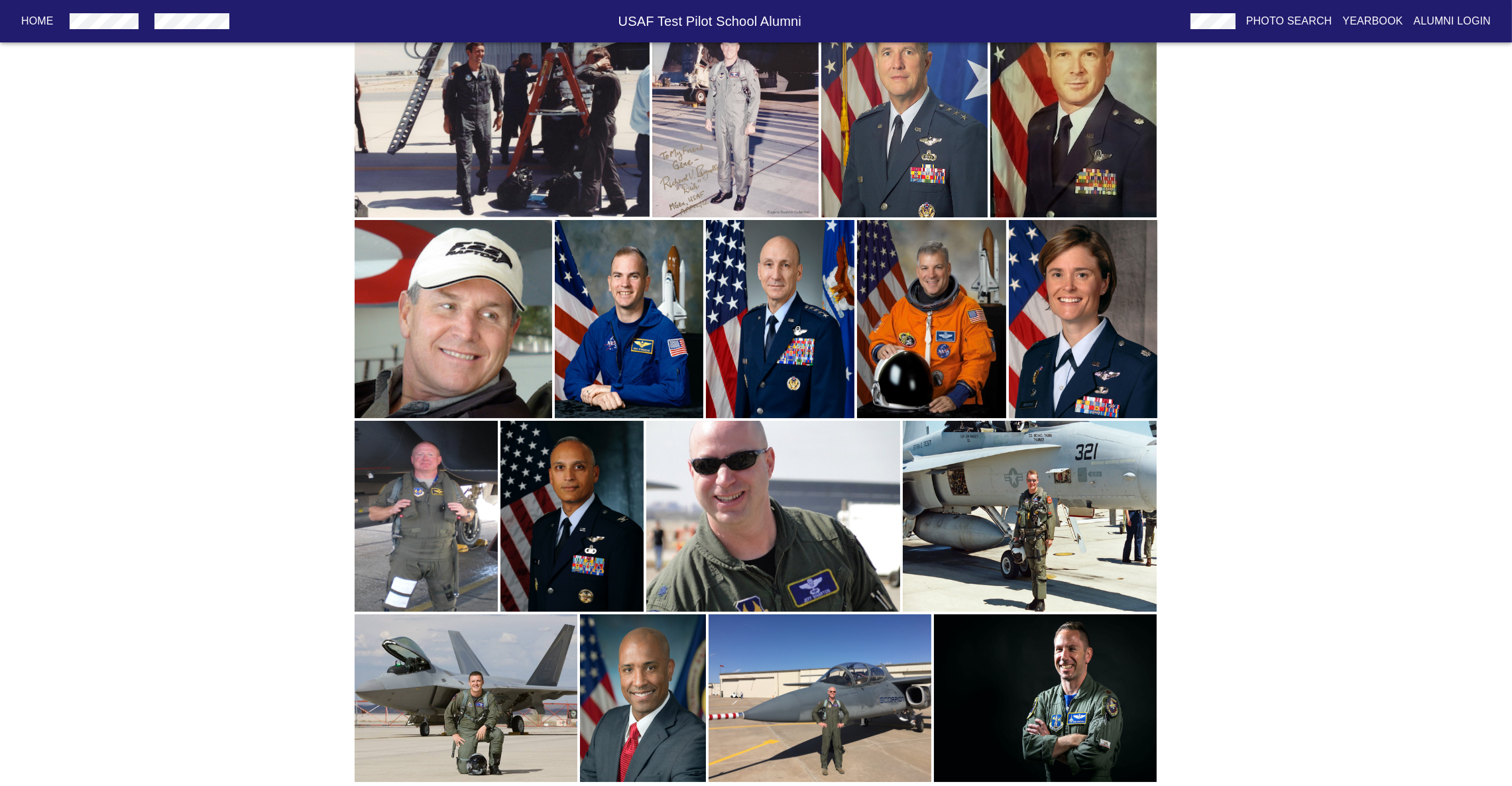 click at bounding box center (820, 698) 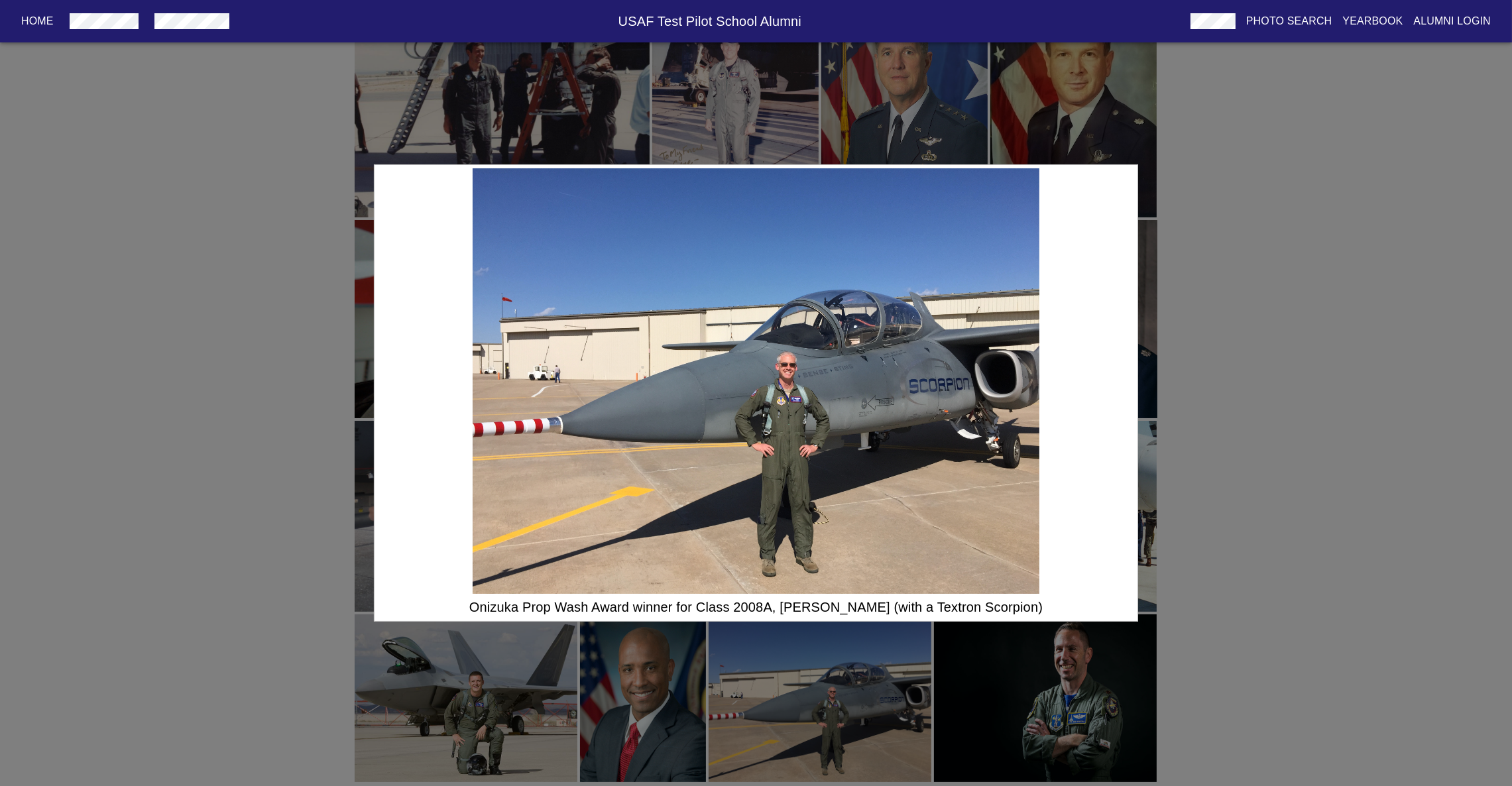 click on "Onizuka Prop Wash Award winner for Class 2008A, [PERSON_NAME] (with a Textron Scorpion)" at bounding box center (756, 393) 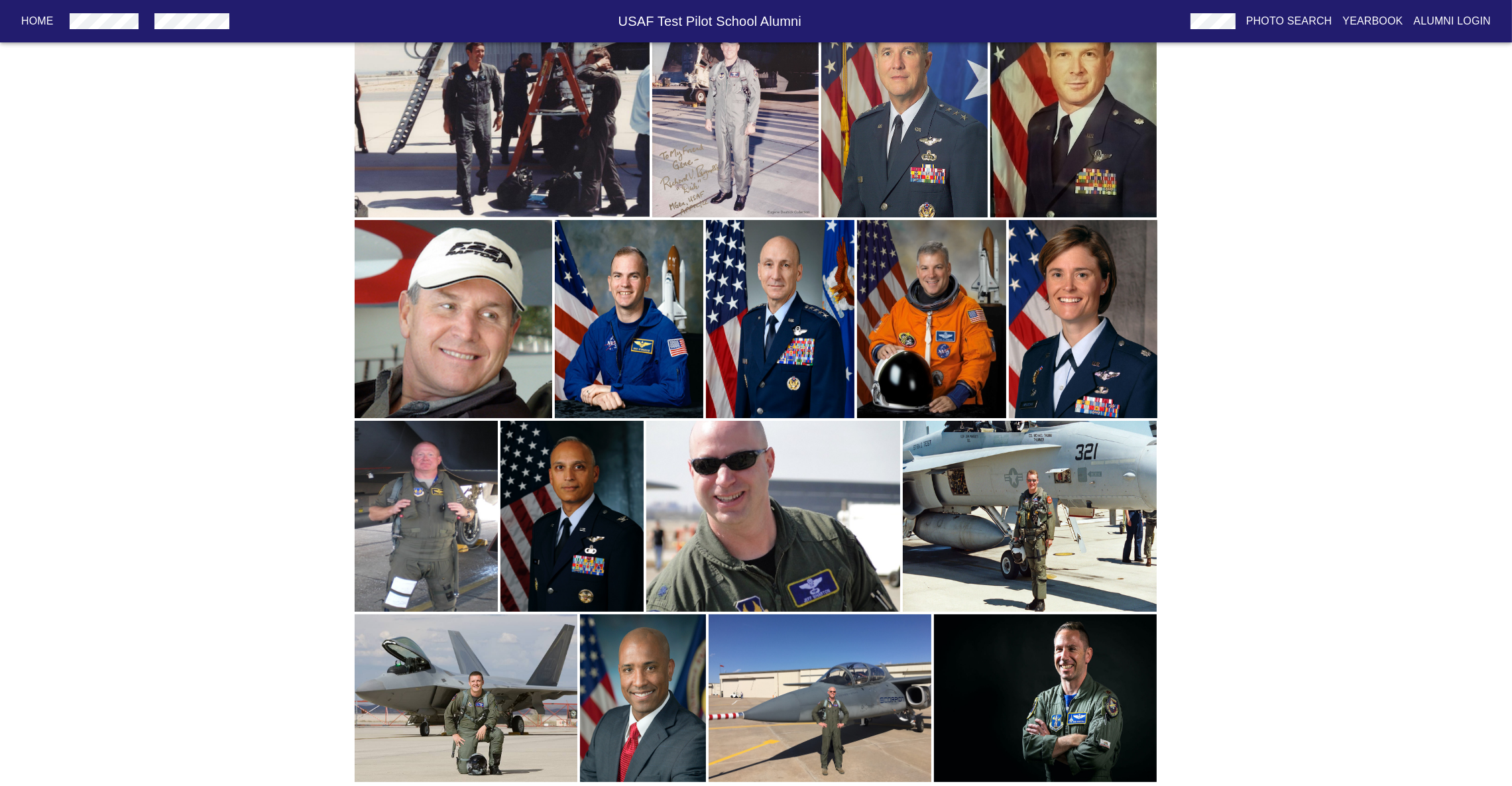 click at bounding box center [426, 516] 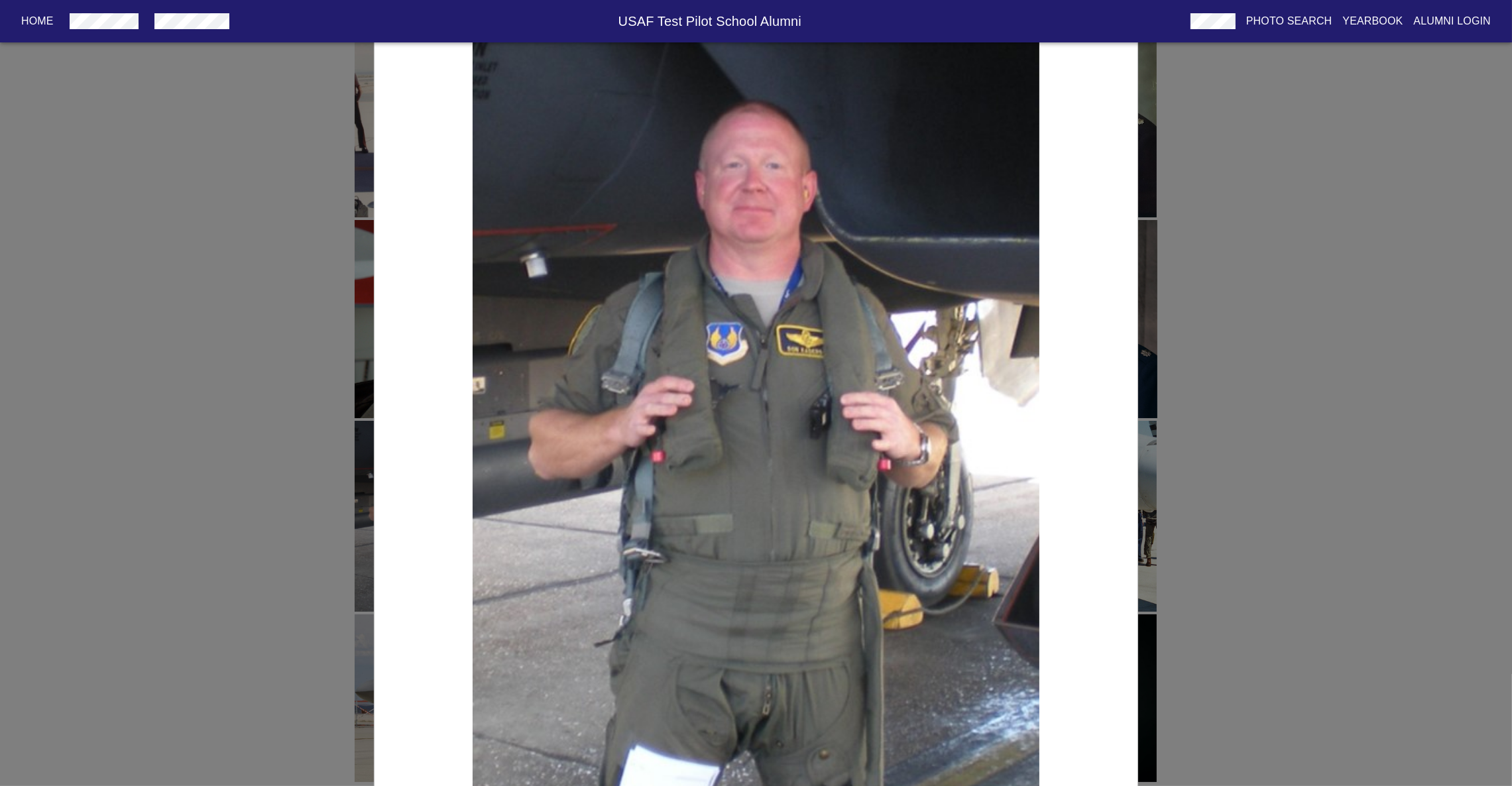 click on "Prop Wash Award winner for Class 1997a, [PERSON_NAME] "Krash" [PERSON_NAME]" at bounding box center [756, 393] 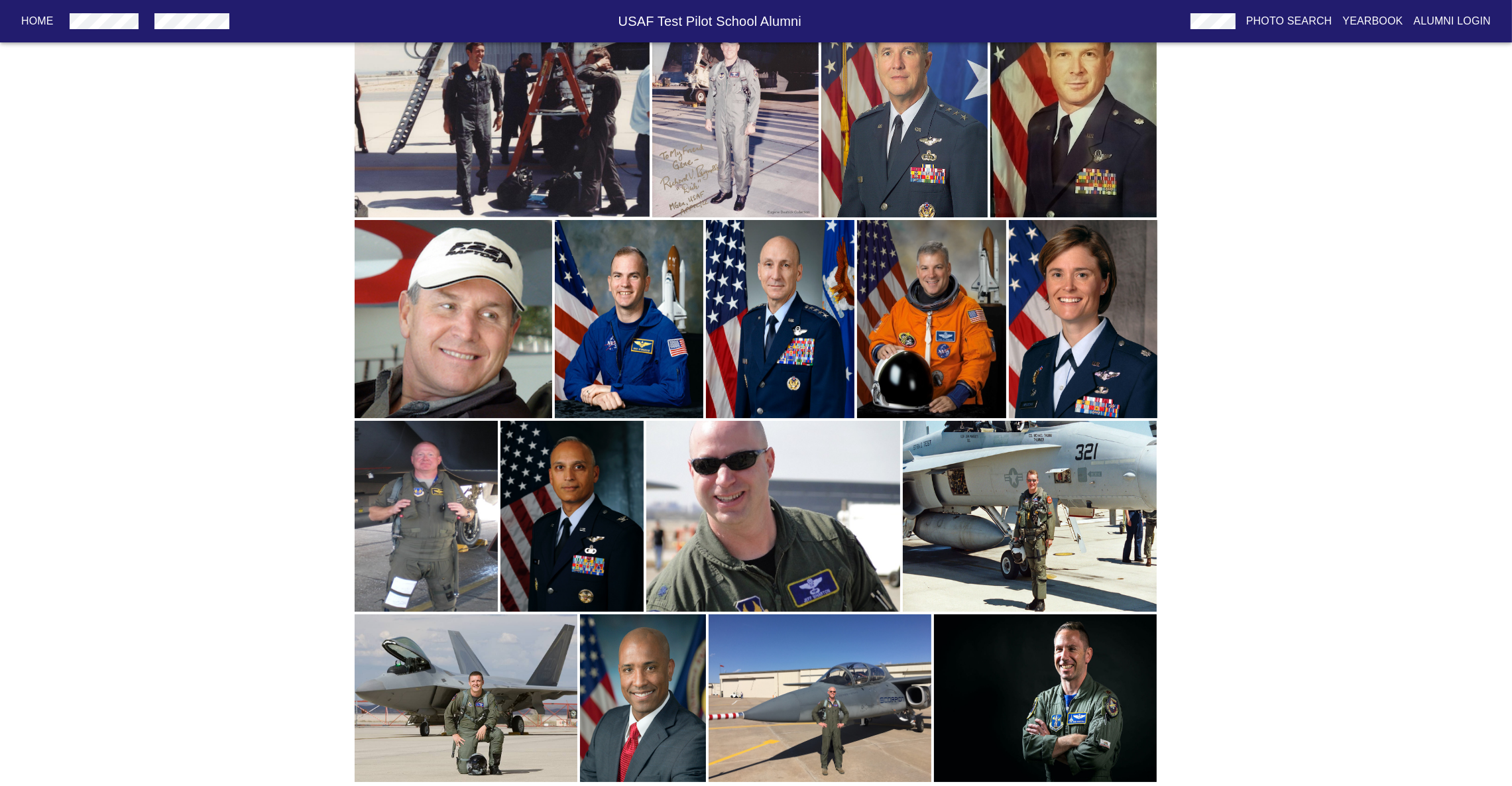 click at bounding box center [780, 319] 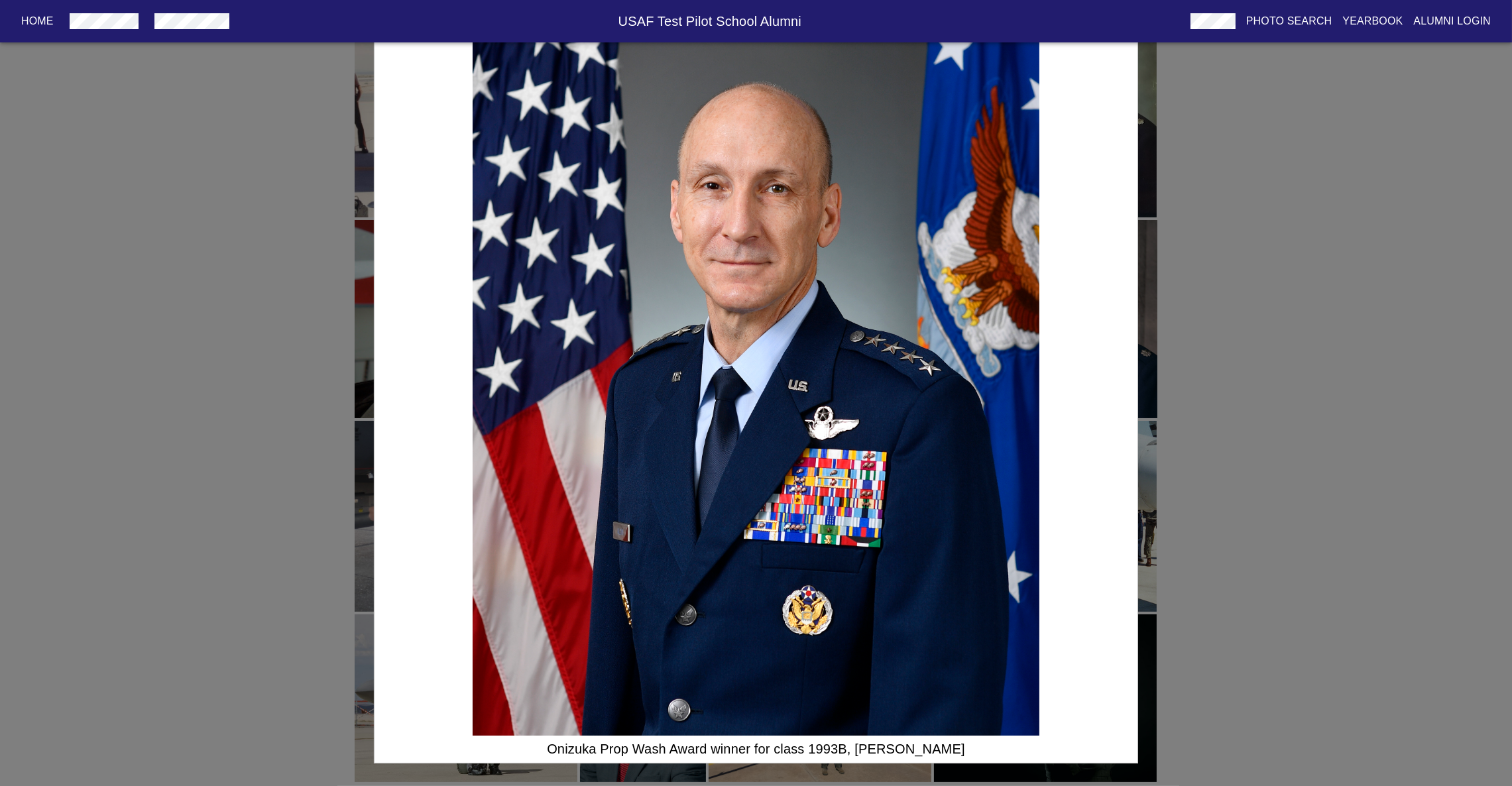 click on "Onizuka Prop Wash Award winner for class 1993B, [PERSON_NAME]" at bounding box center (756, 393) 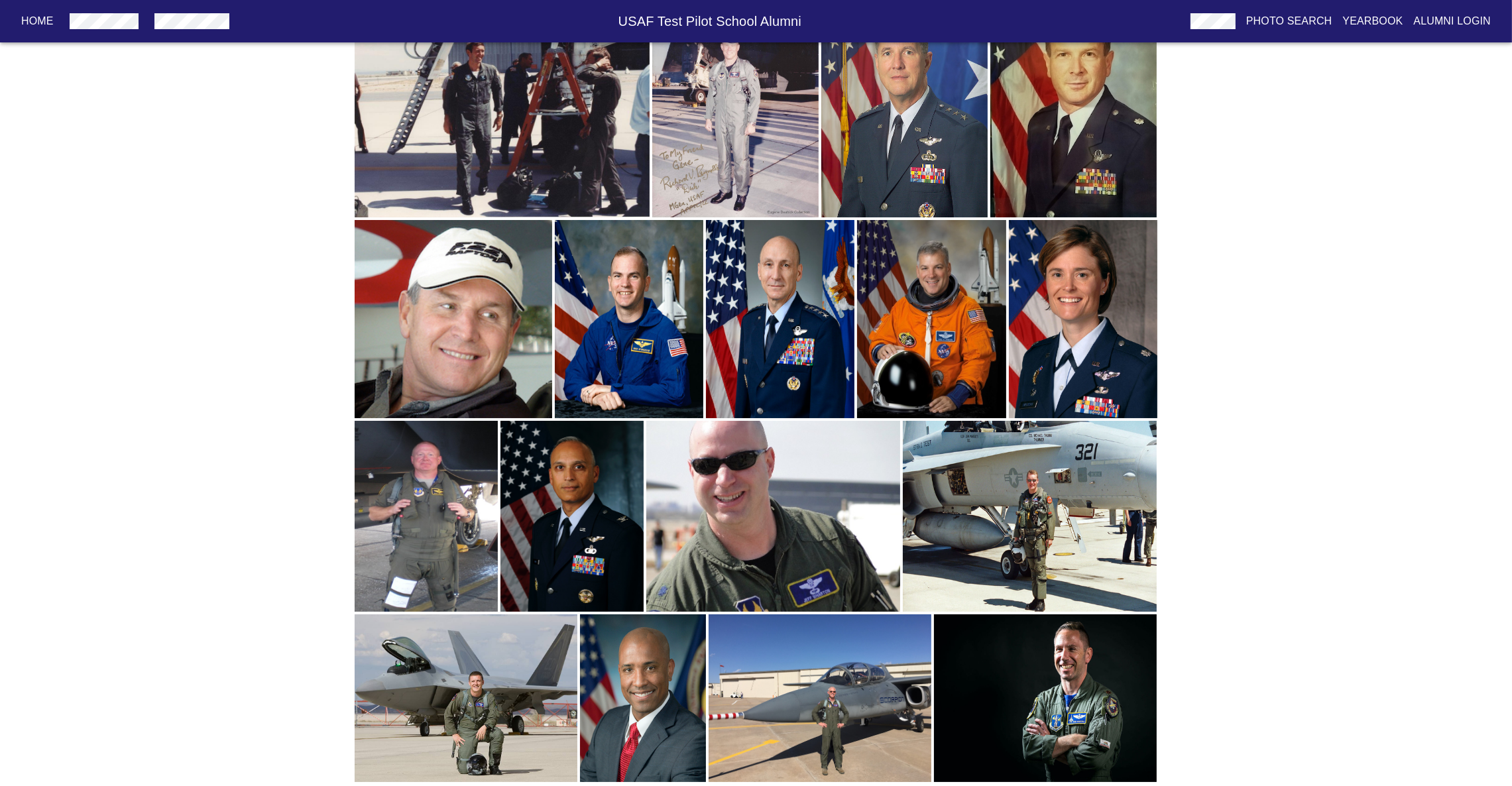 click at bounding box center [629, 319] 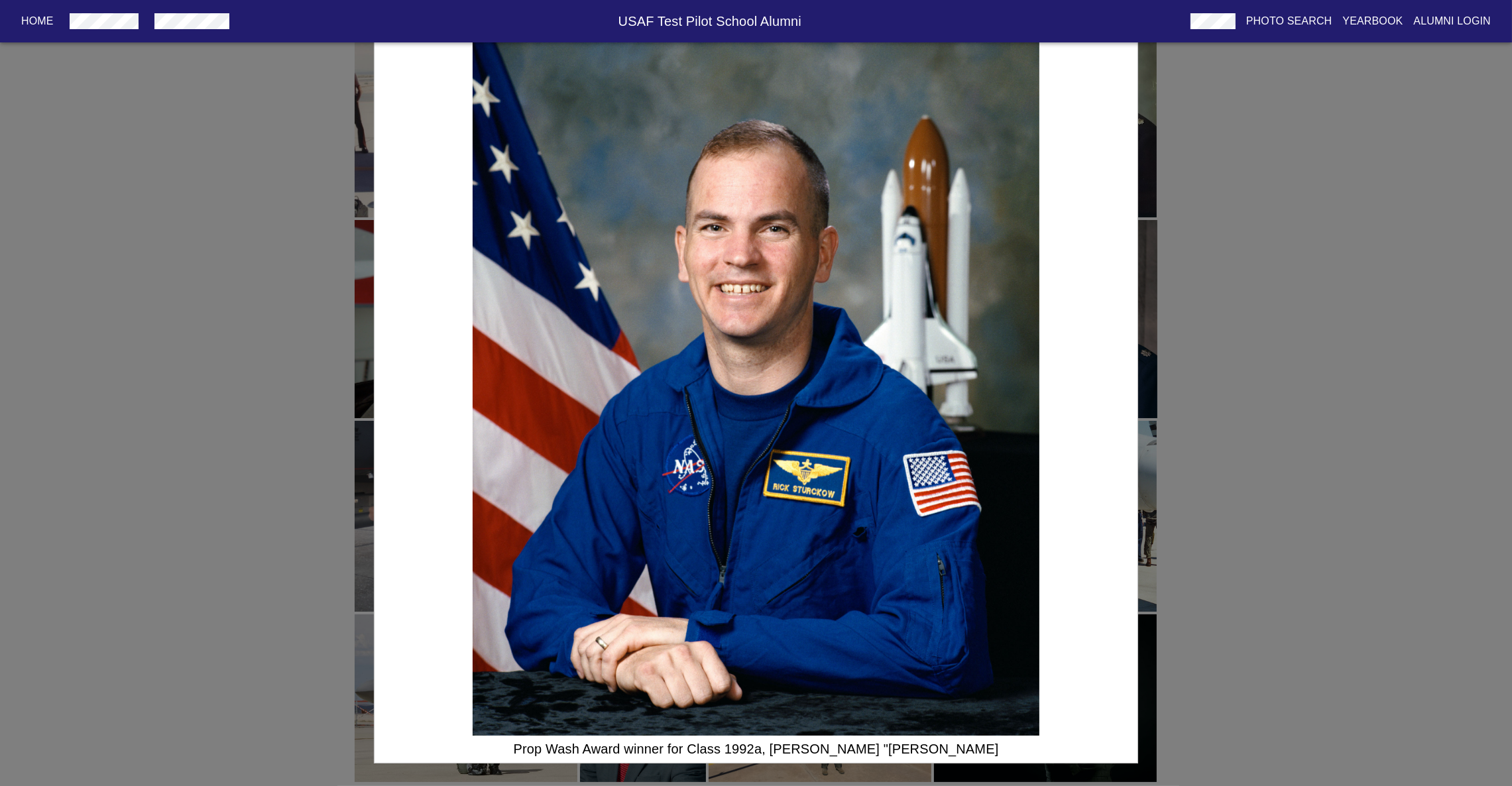 click on "Prop Wash Award winner for Class 1992a, [PERSON_NAME] "[PERSON_NAME]" at bounding box center [756, 393] 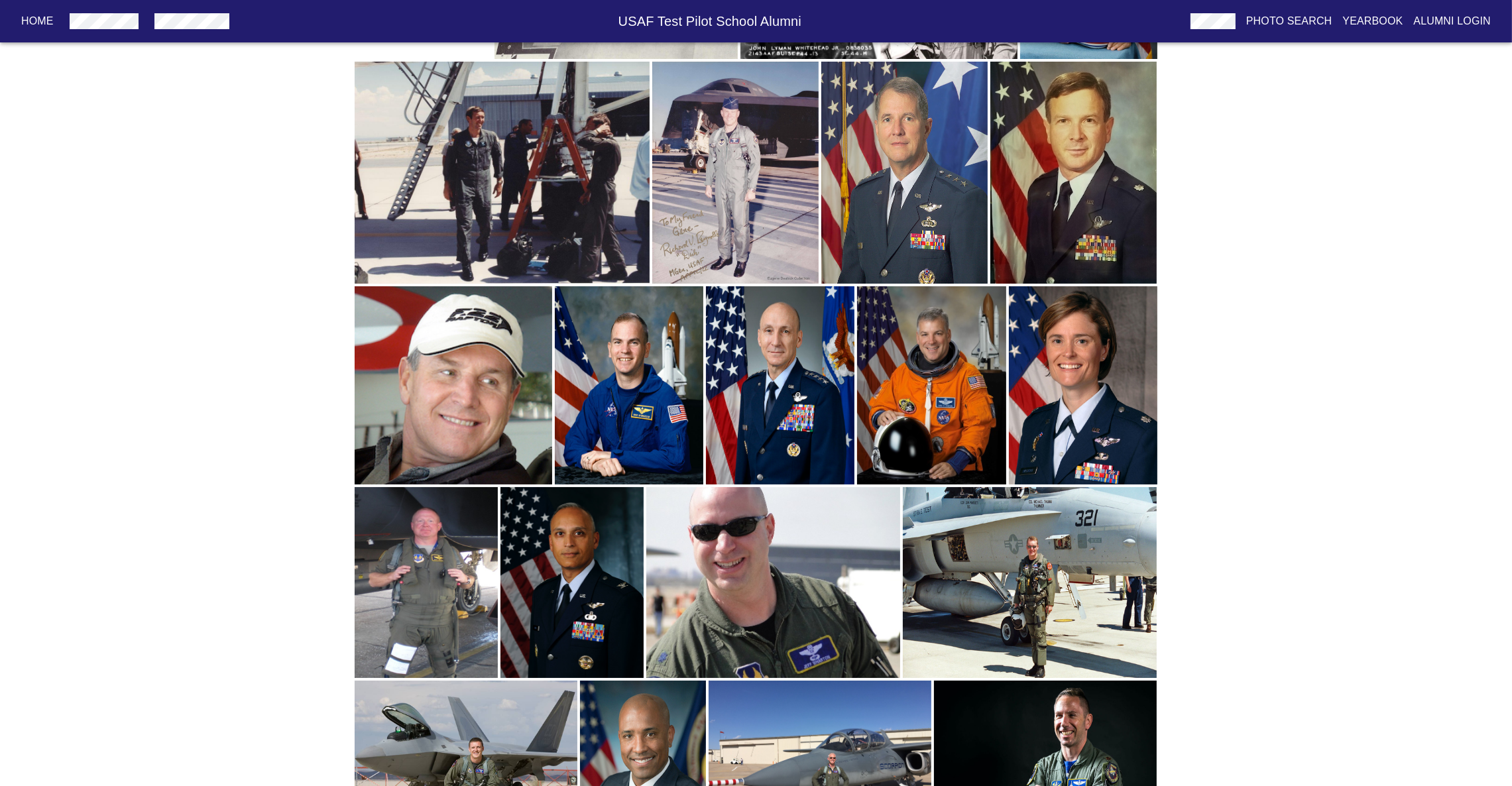 scroll, scrollTop: 404, scrollLeft: 0, axis: vertical 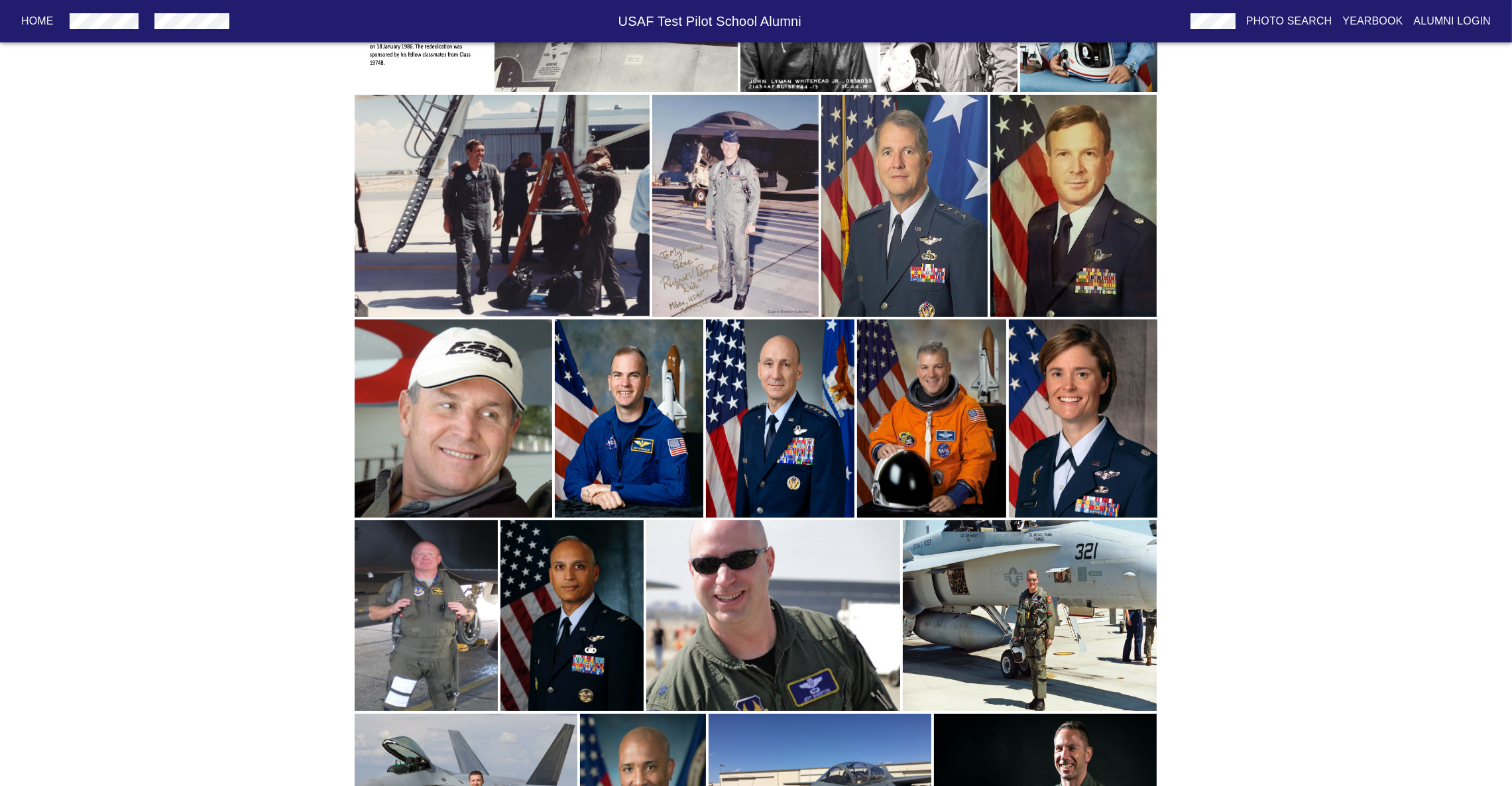 click at bounding box center [904, 205] 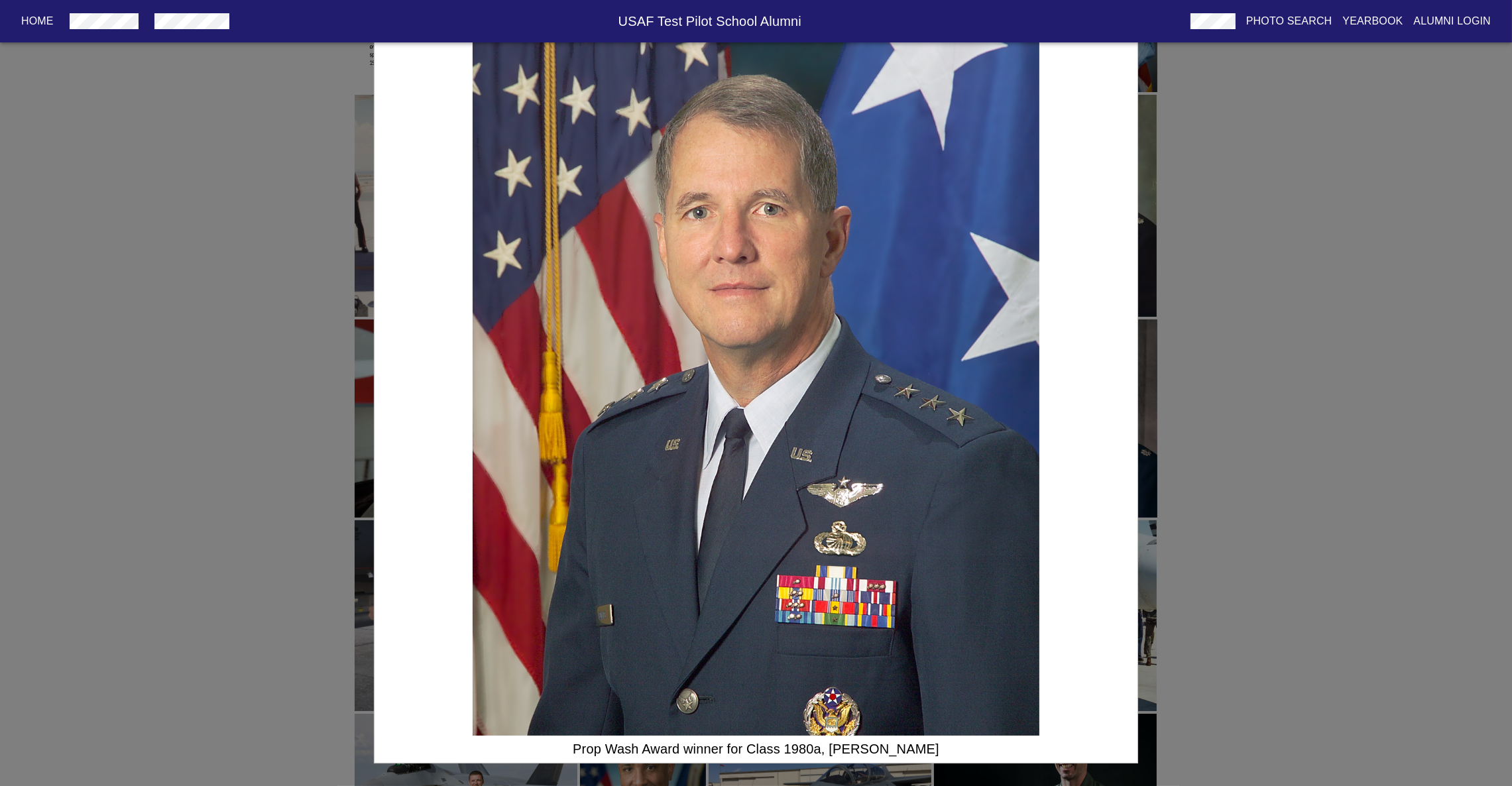 click on "Prop Wash Award winner for Class 1980a, [PERSON_NAME]" at bounding box center [756, 393] 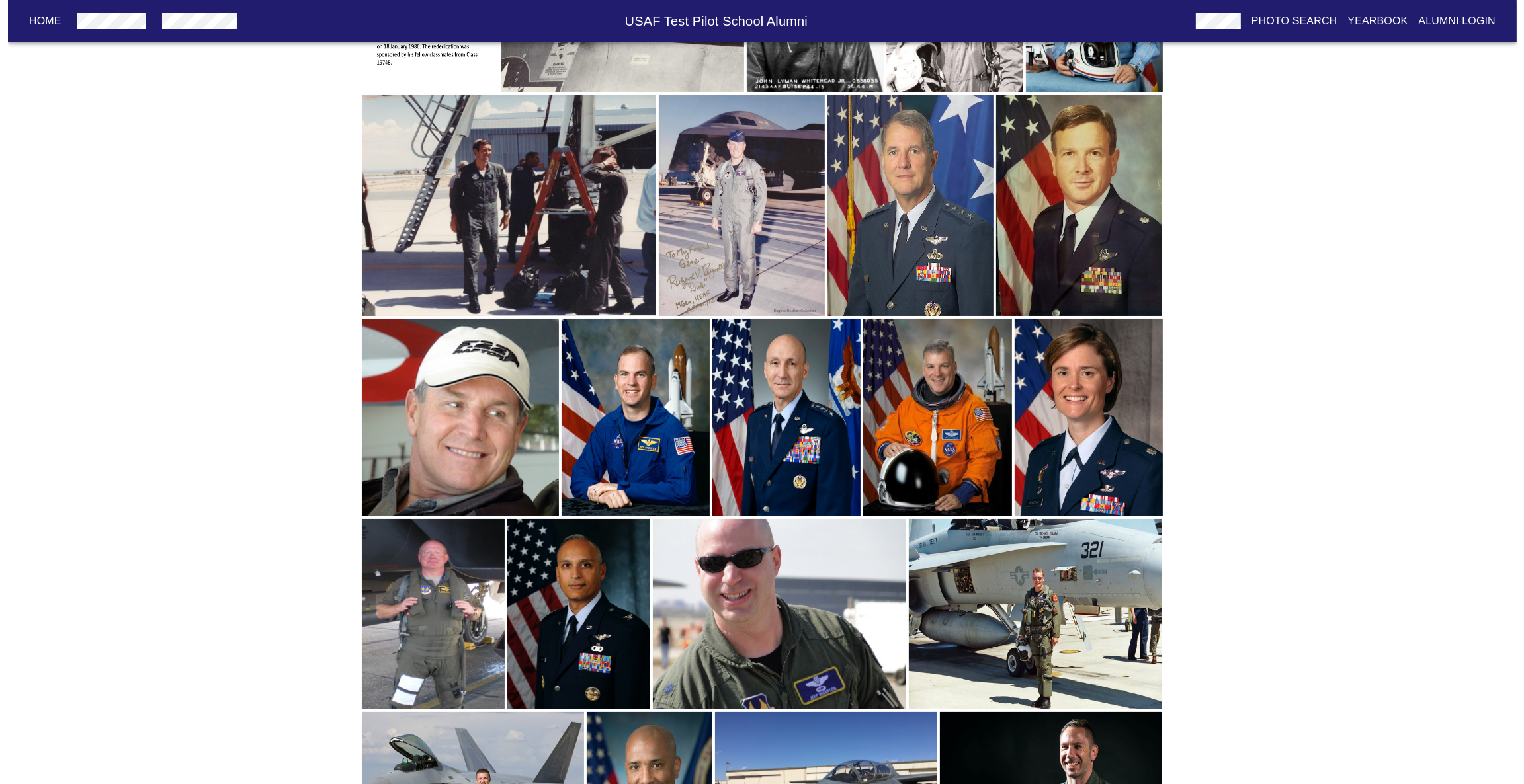 scroll, scrollTop: 105, scrollLeft: 0, axis: vertical 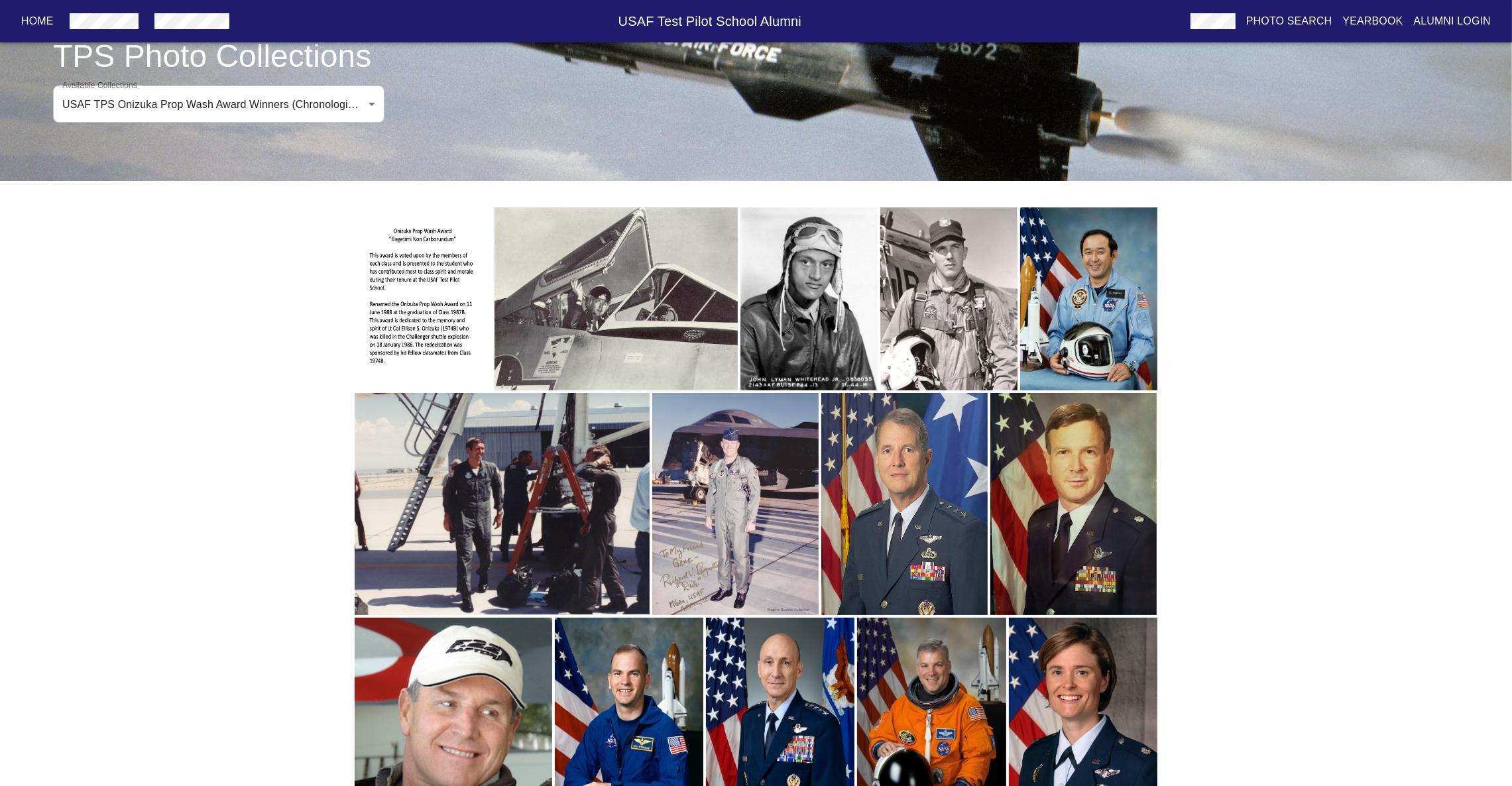click on "Home USAF Test Pilot School Alumni Photo Search Yearbook Alumni Login TPS Photo Collections Available Collections USAF TPS Onizuka Prop Wash Award Winners (Chronological) USAF TPS Onizuka Prop Wash Award Winners (Chronological) Available Collections Home Alumni Bios Class Pages Photos Yearbook Alumni Login" at bounding box center [756, 550] 